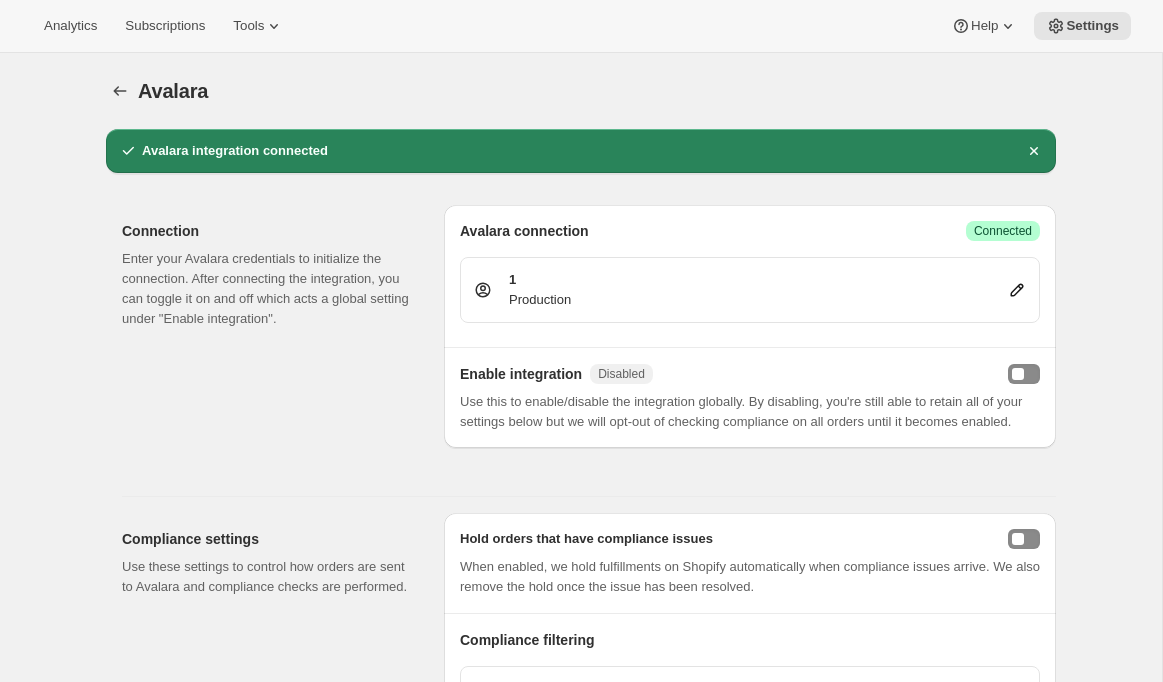 scroll, scrollTop: 0, scrollLeft: 0, axis: both 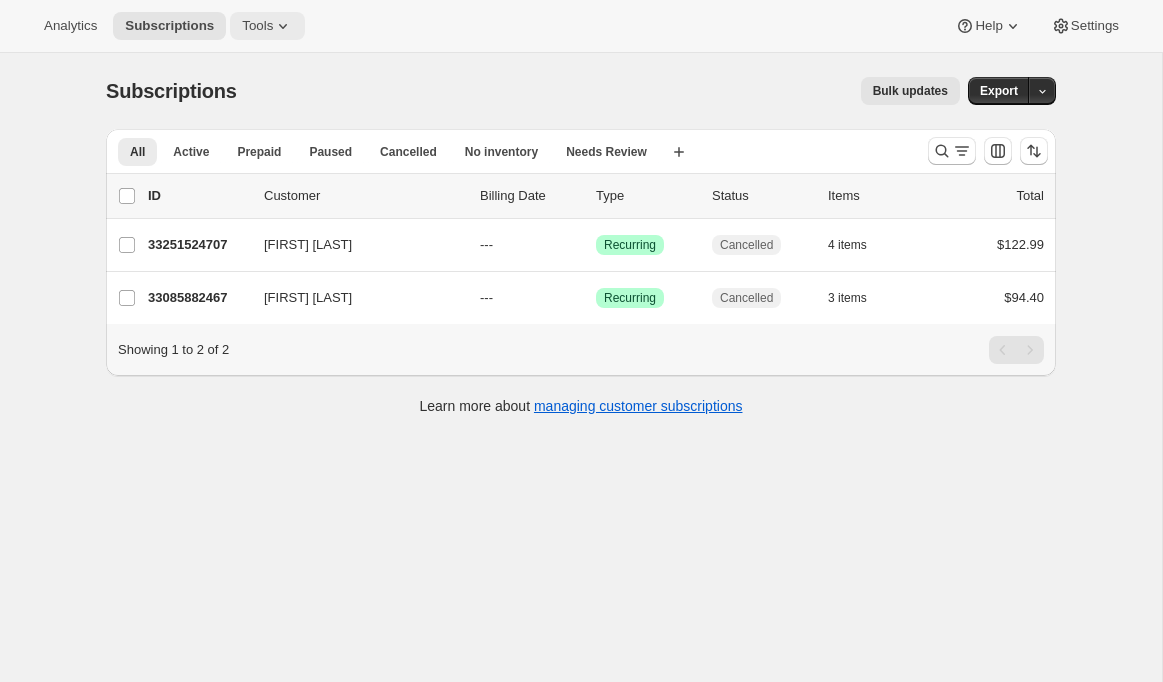 click on "Tools" at bounding box center (267, 26) 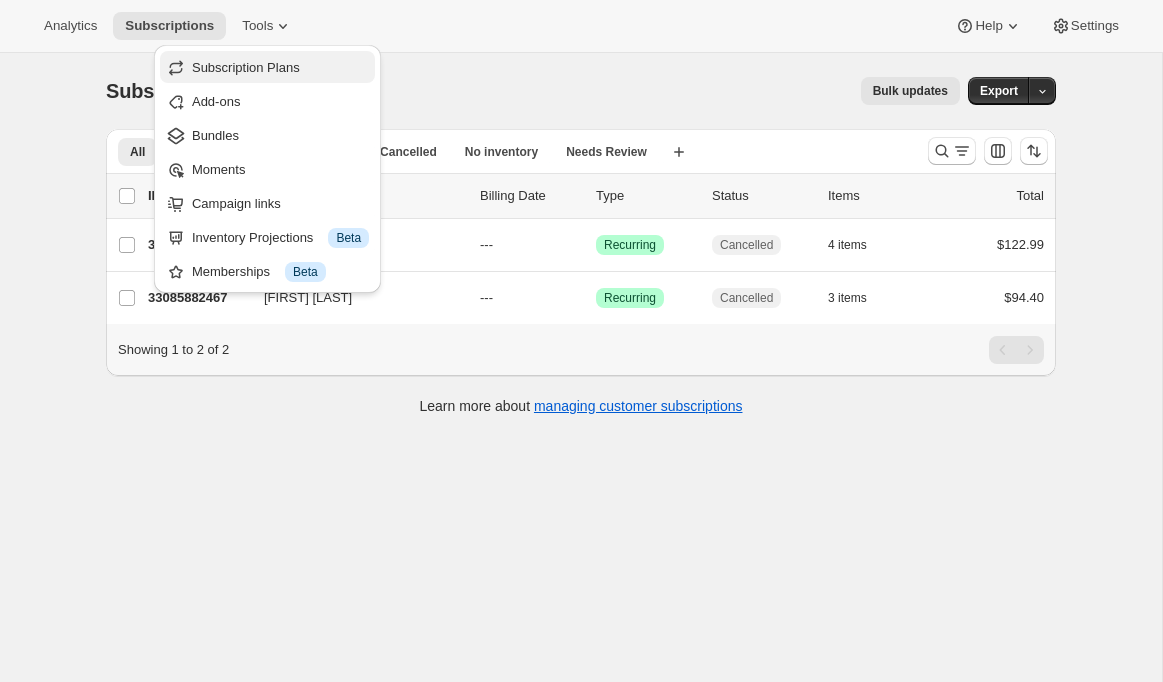 click on "Subscription Plans" at bounding box center (280, 68) 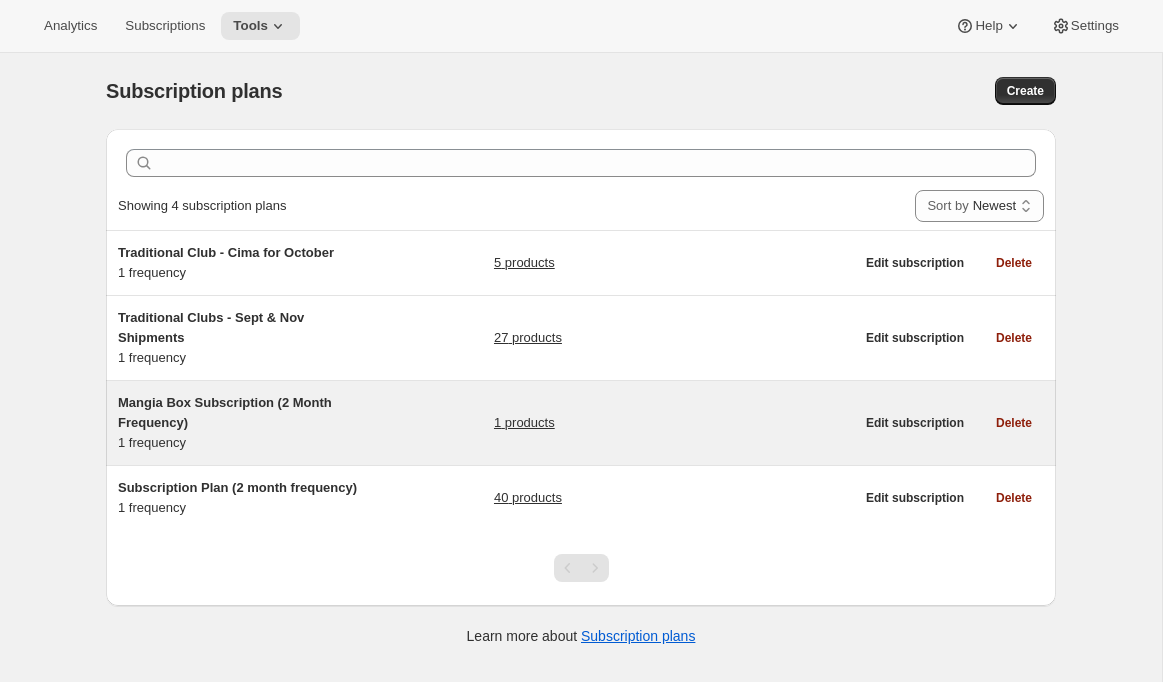 click on "Mangia Box Subscription (2 Month Frequency)" at bounding box center (225, 412) 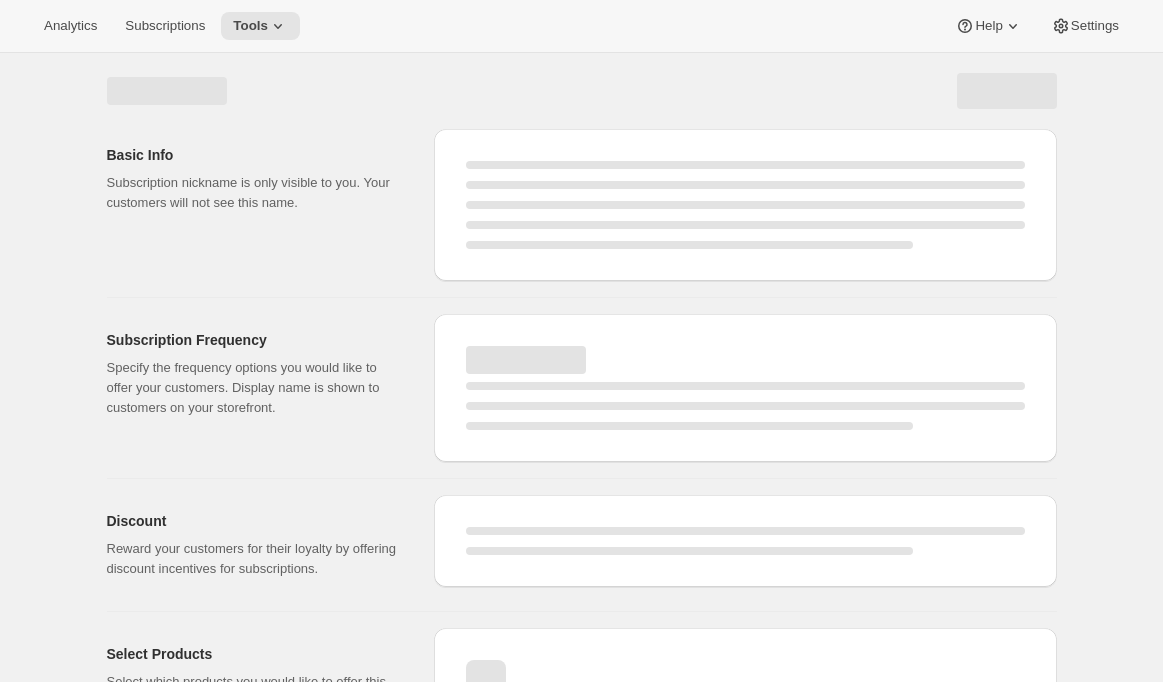 select on "WEEK" 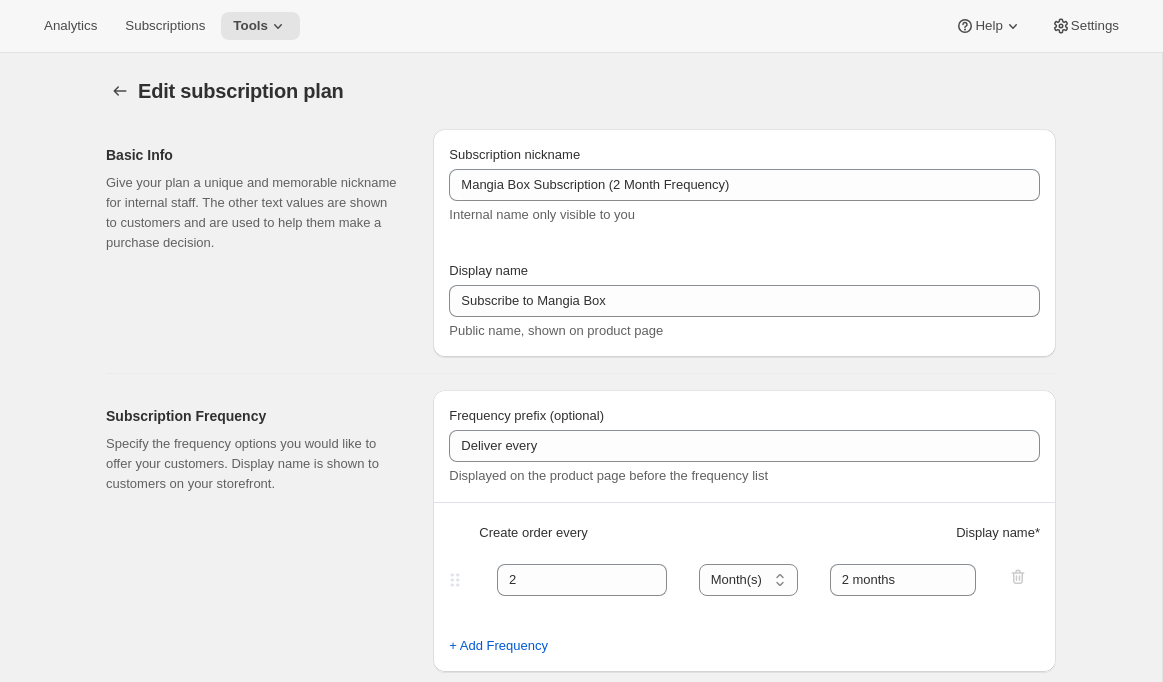 type on "Mangia Box Subscription (2 Month Frequency)" 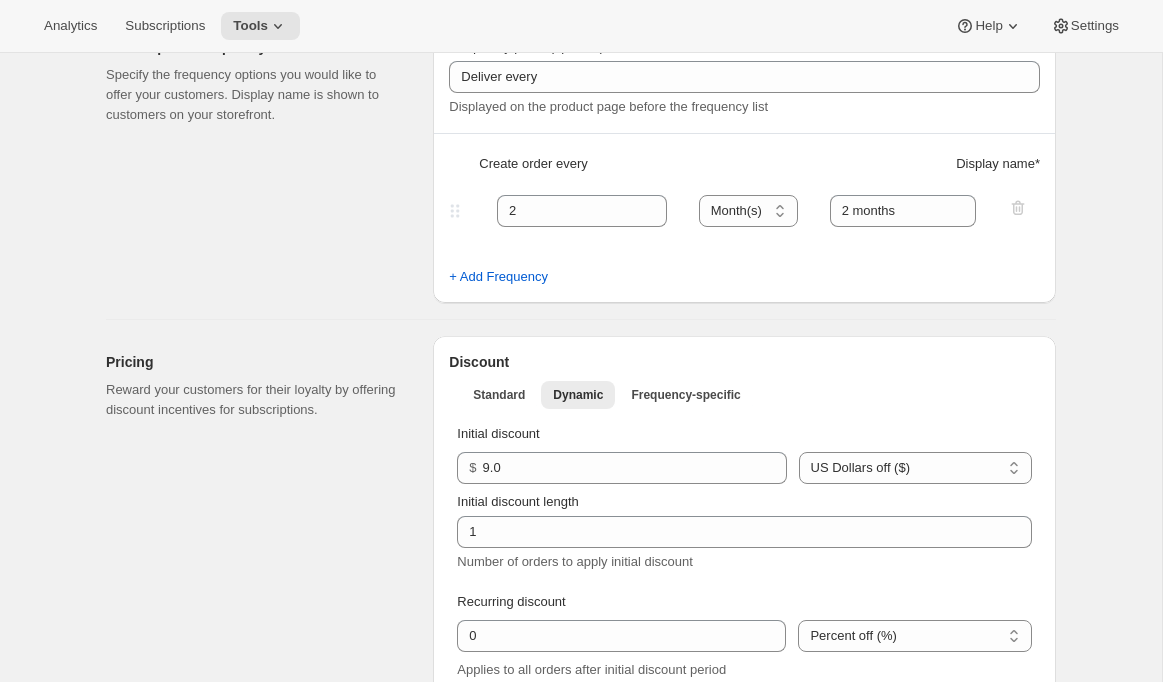 scroll, scrollTop: 505, scrollLeft: 0, axis: vertical 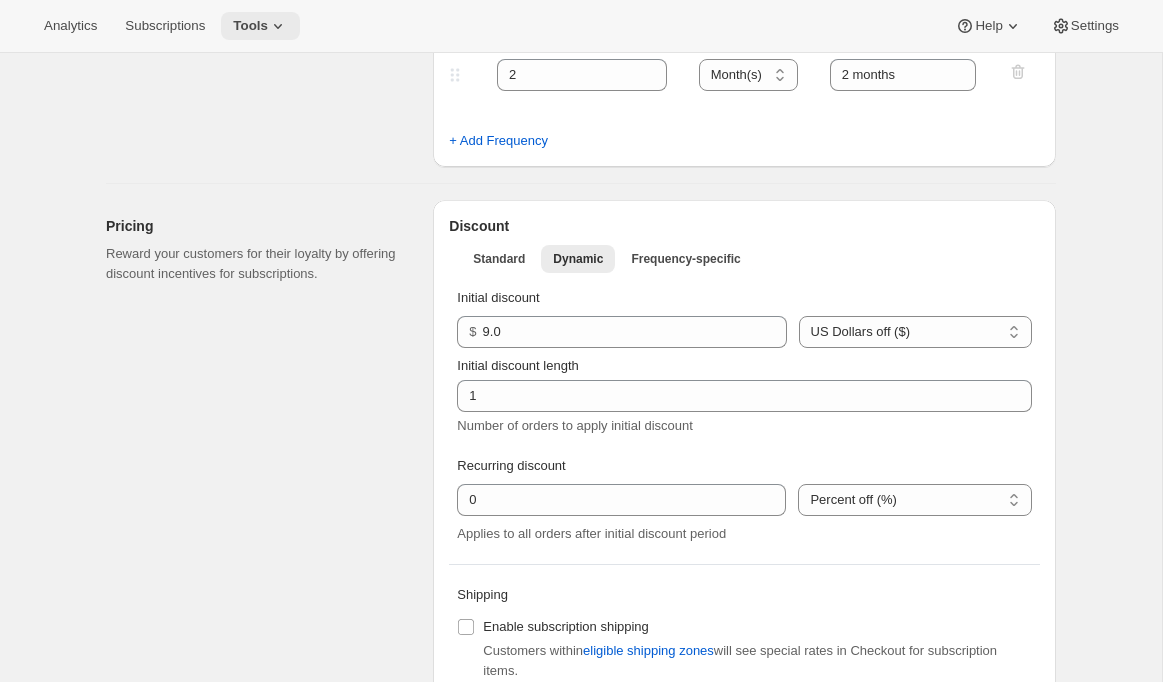 click 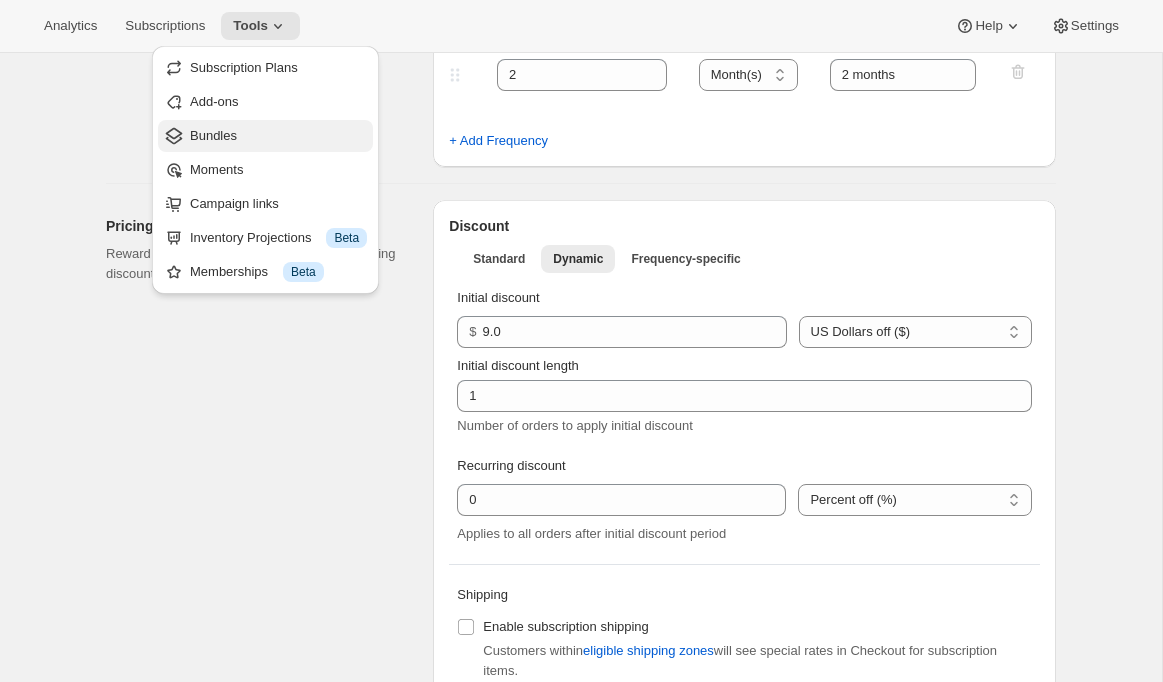 click on "Bundles" at bounding box center (213, 135) 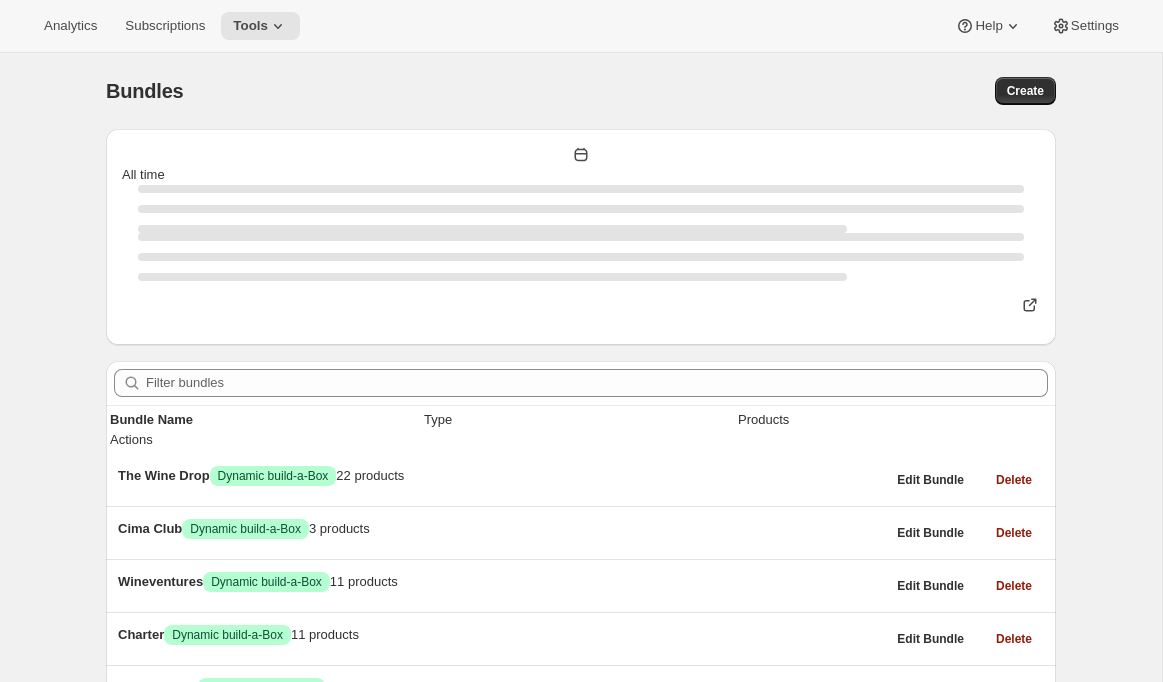 scroll, scrollTop: 356, scrollLeft: 0, axis: vertical 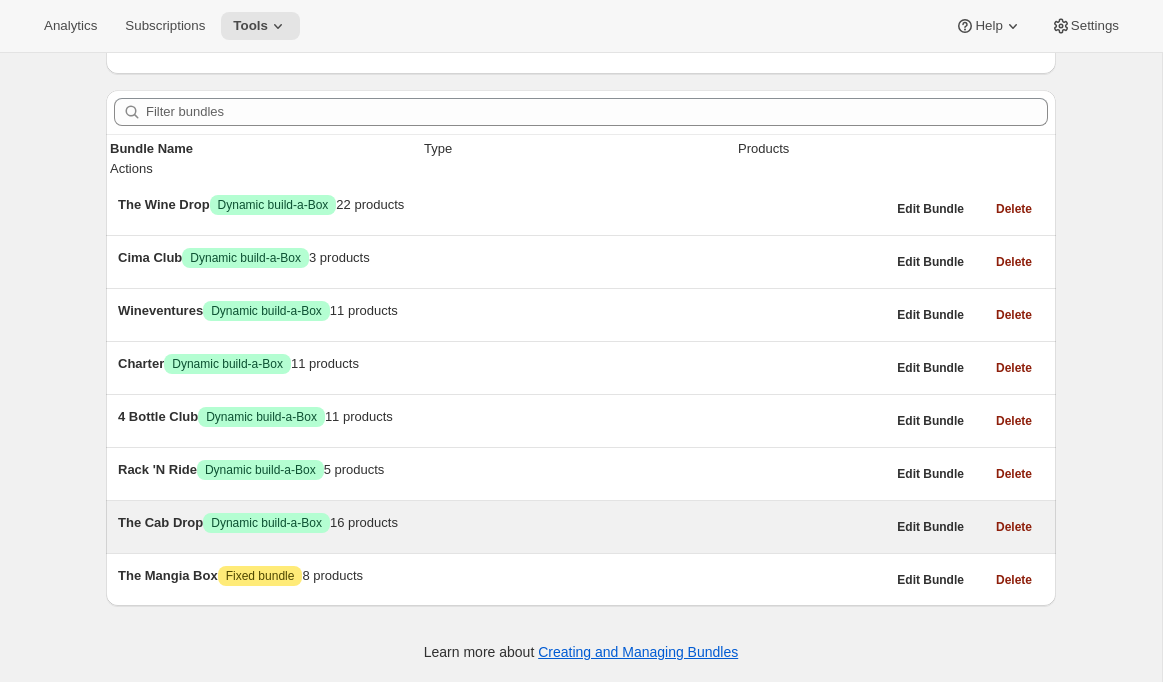 click on "The Cab Drop" at bounding box center (160, 522) 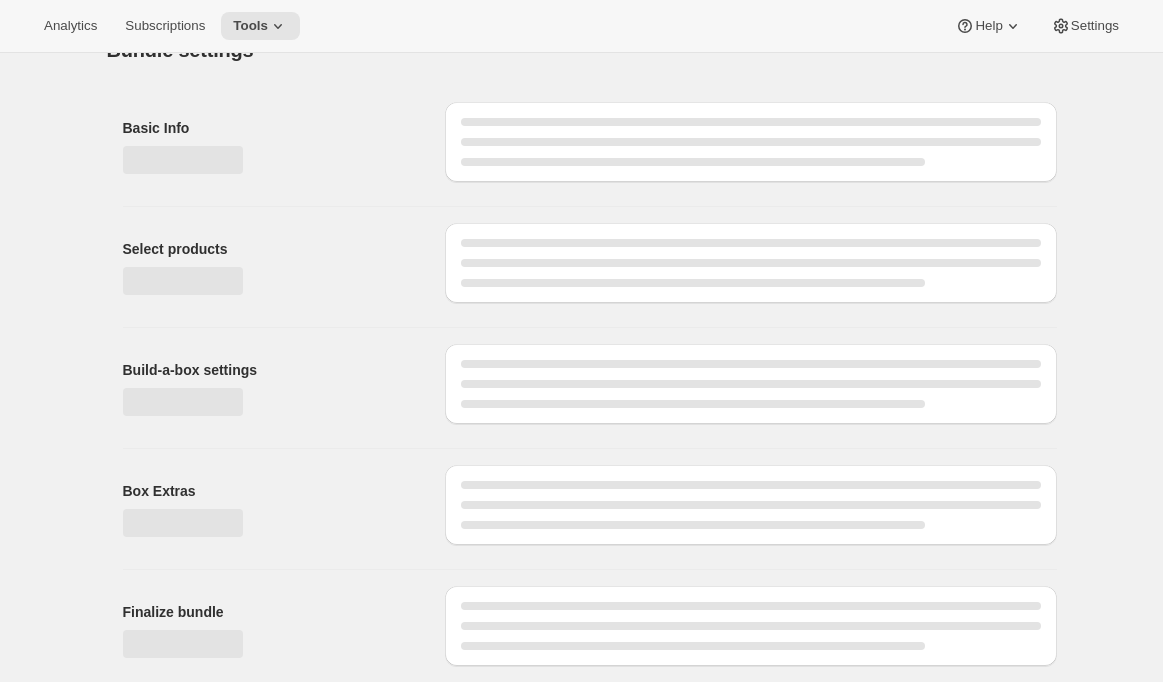 scroll, scrollTop: 0, scrollLeft: 0, axis: both 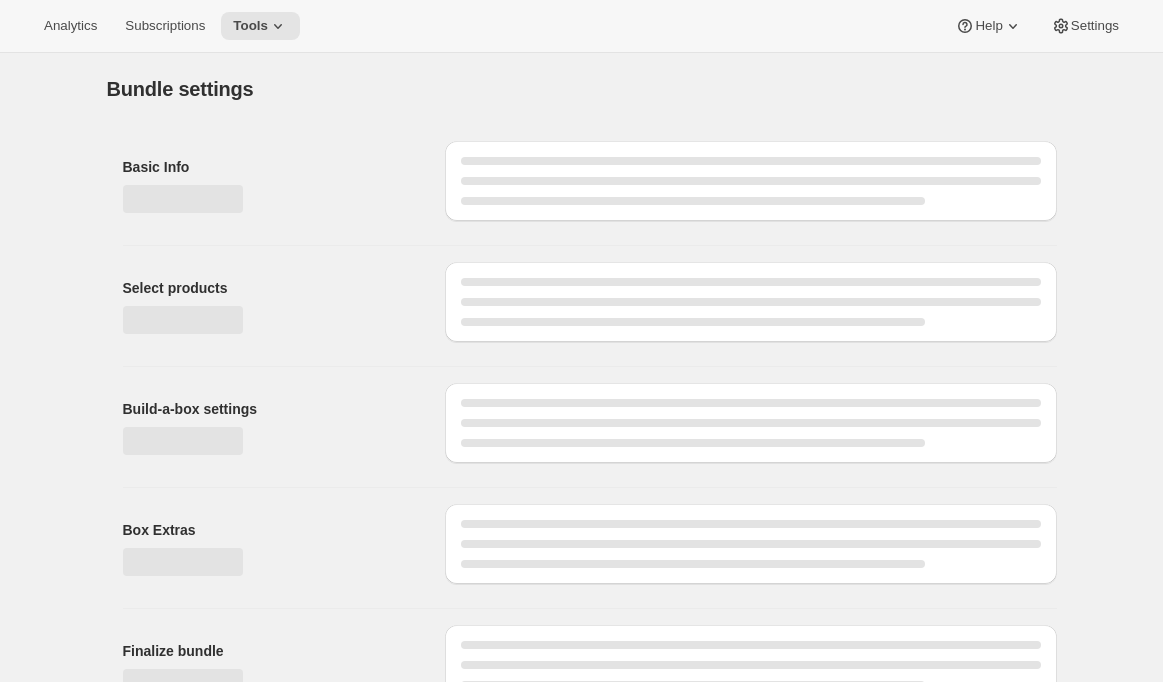 type on "The Cab Drop" 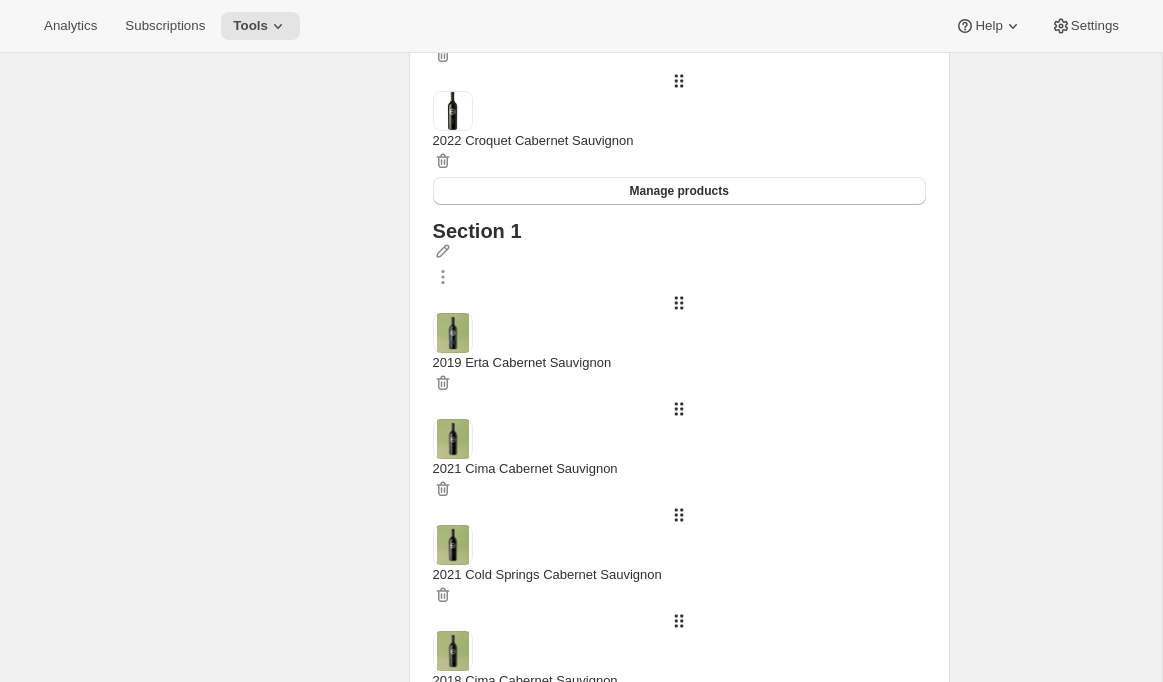 scroll, scrollTop: 0, scrollLeft: 0, axis: both 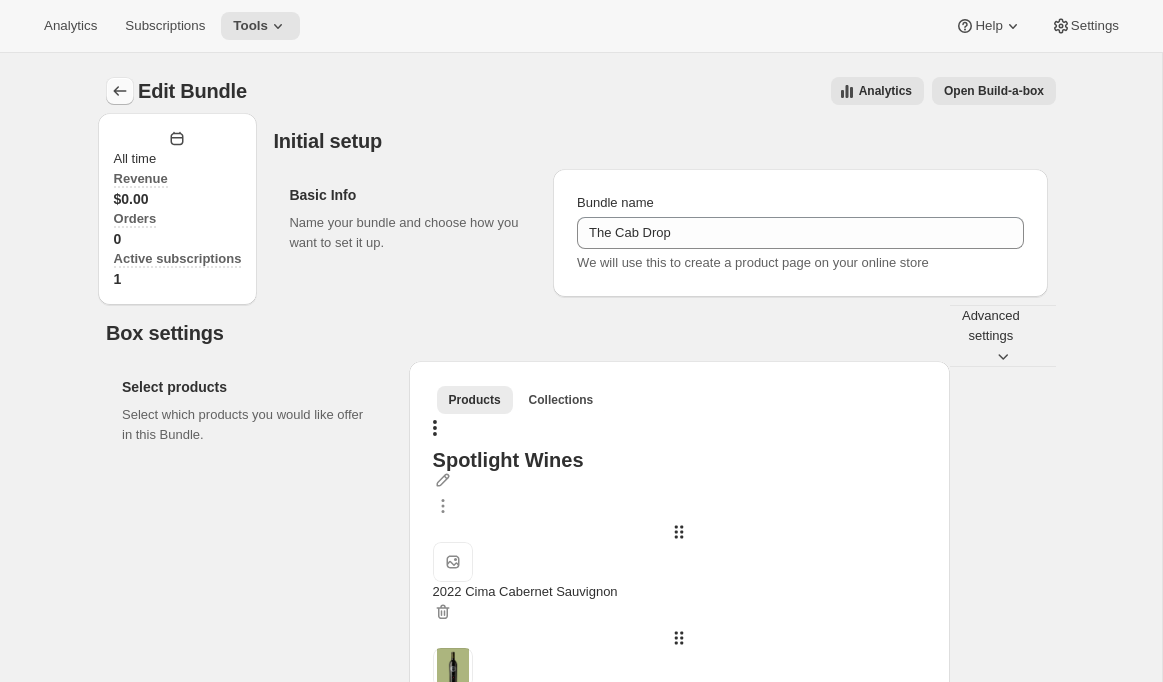 click 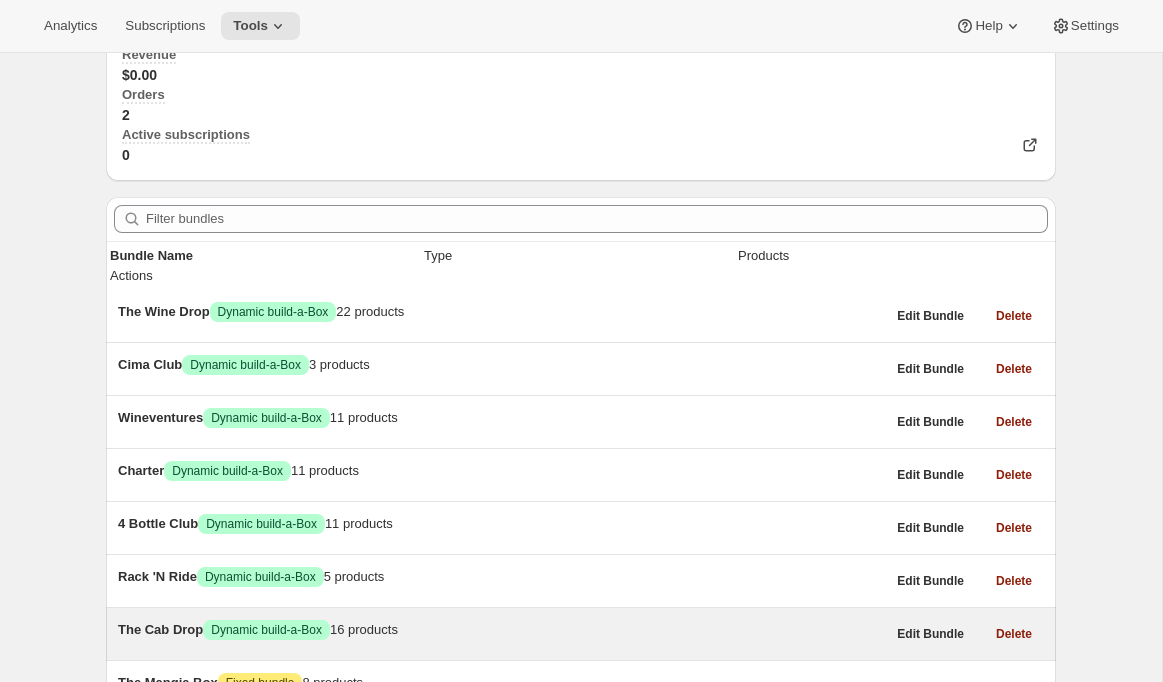 scroll, scrollTop: 356, scrollLeft: 0, axis: vertical 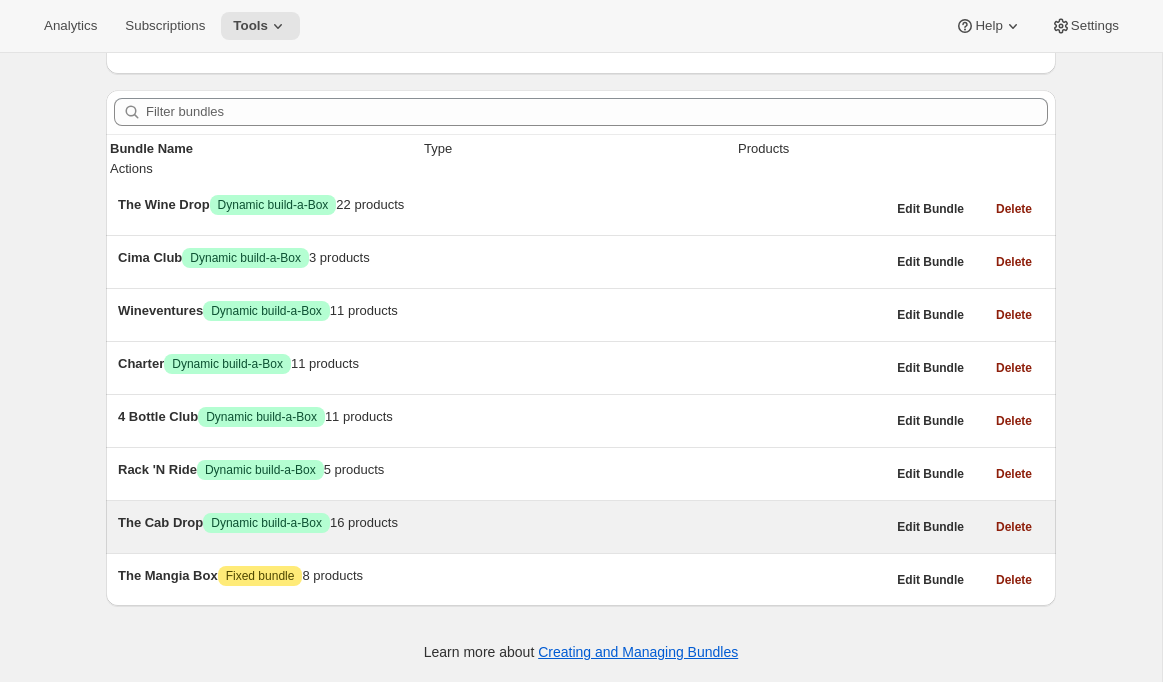 click on "The Cab Drop" at bounding box center (160, 522) 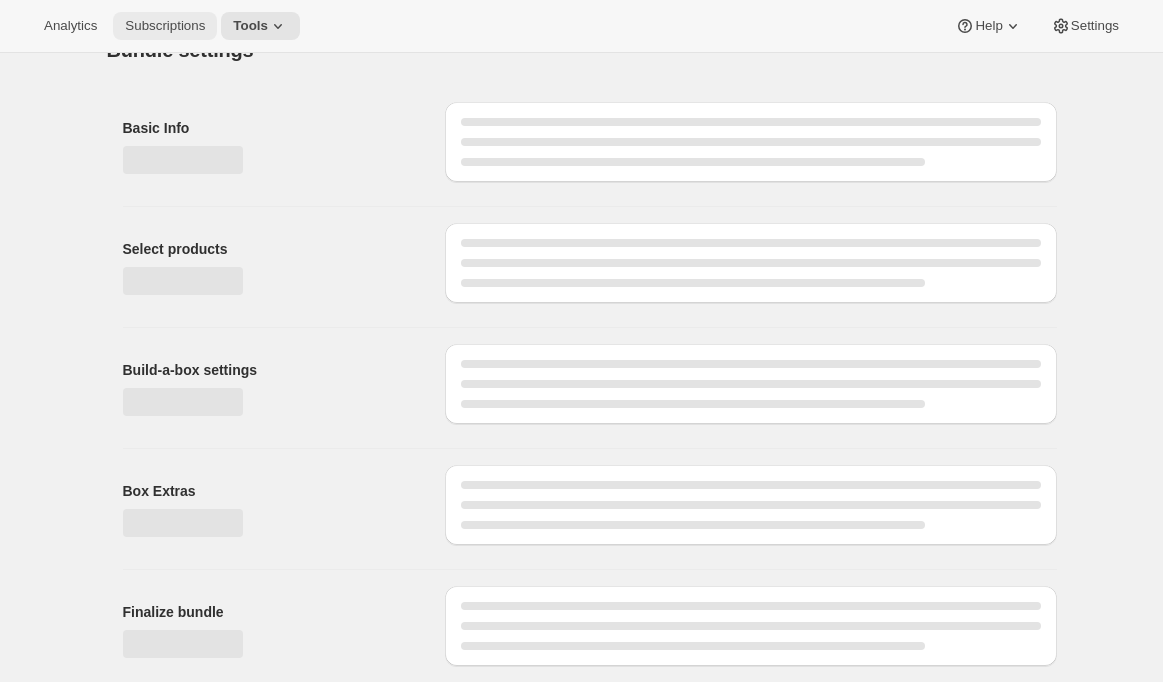 scroll, scrollTop: 0, scrollLeft: 0, axis: both 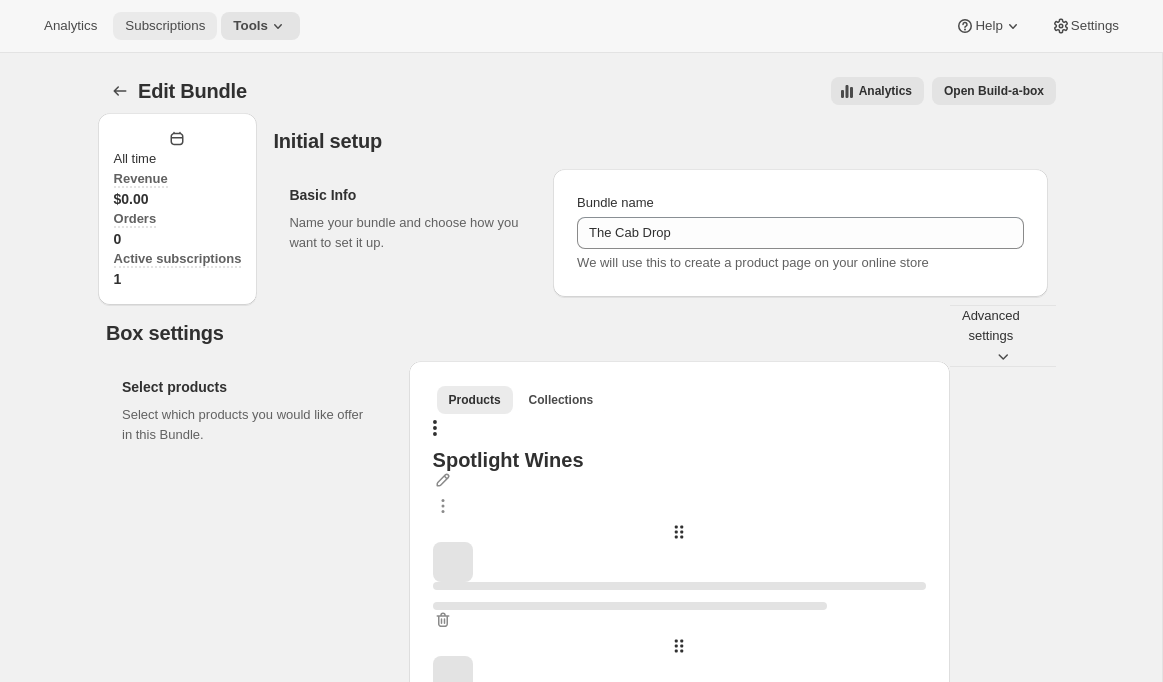 type on "The Cab Drop" 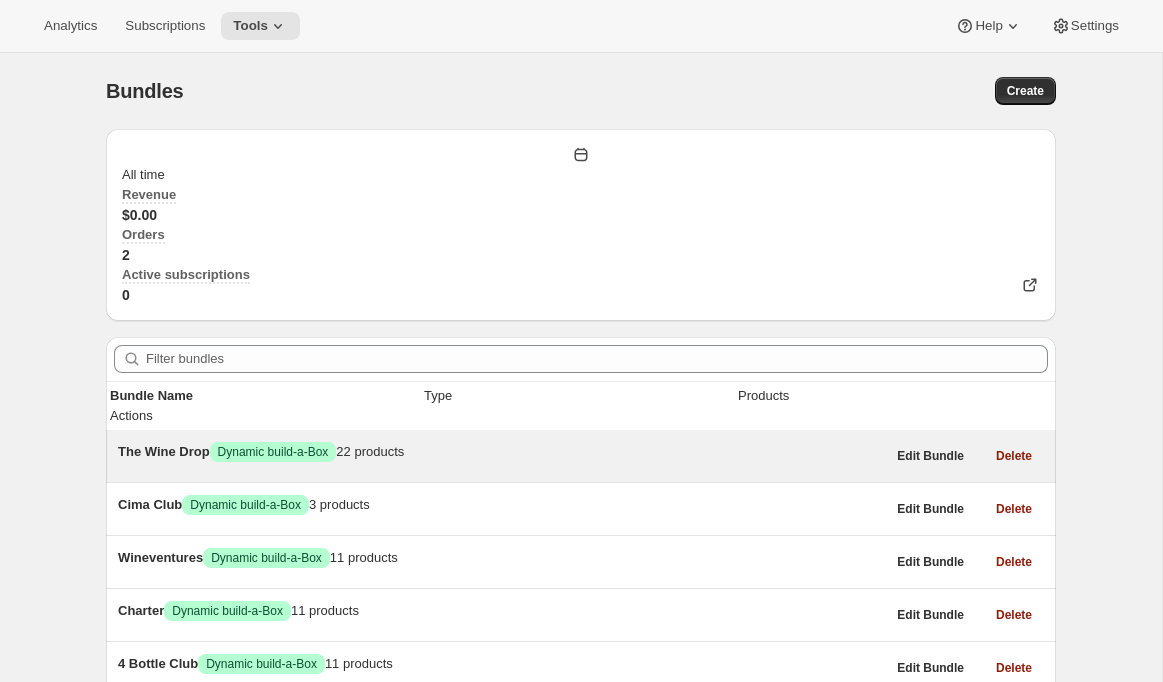 click on "The Wine Drop Success Dynamic build-a-Box 22 products" at bounding box center [501, 452] 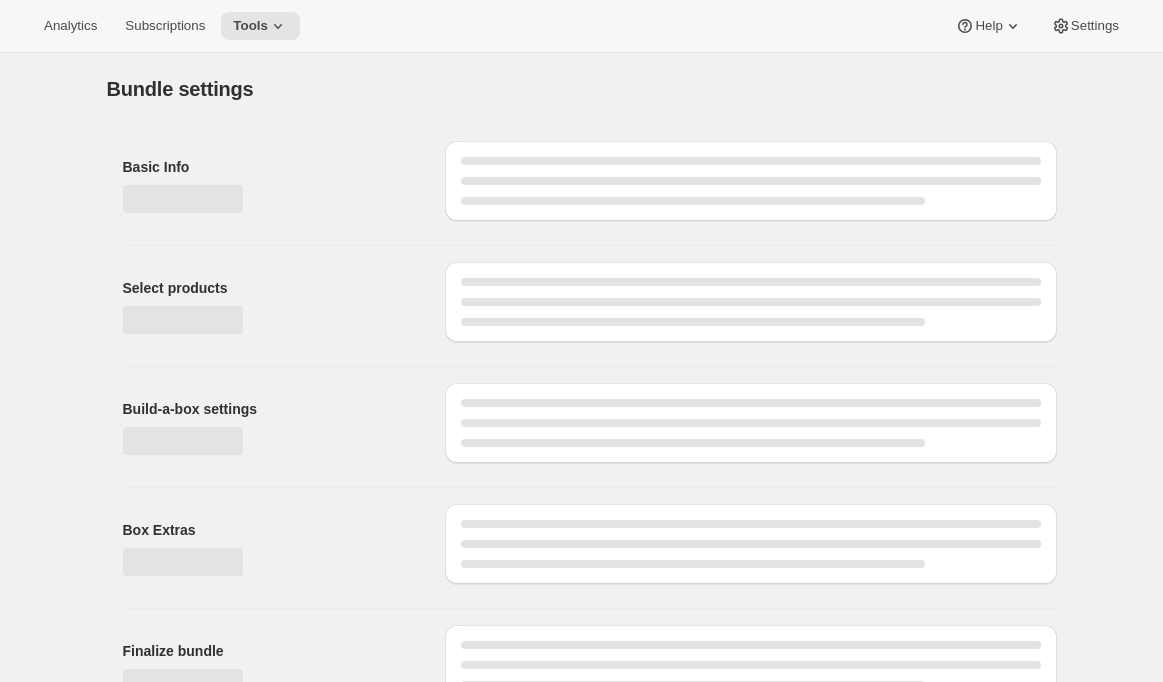 type on "The Wine Drop" 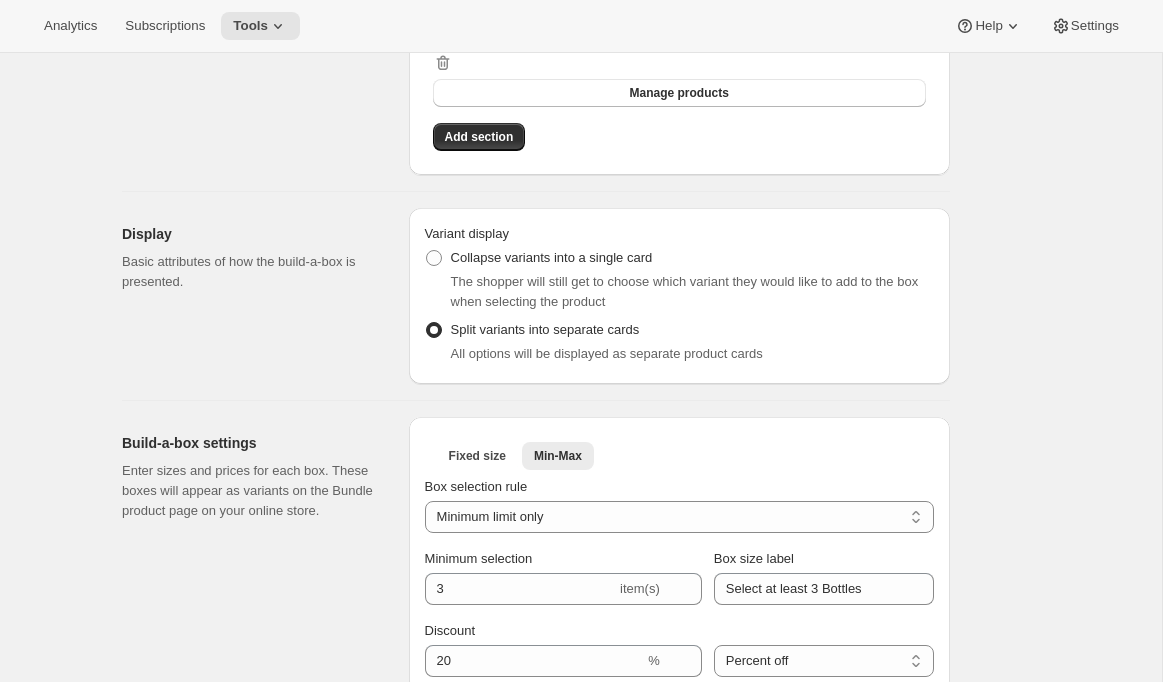 scroll, scrollTop: 2794, scrollLeft: 0, axis: vertical 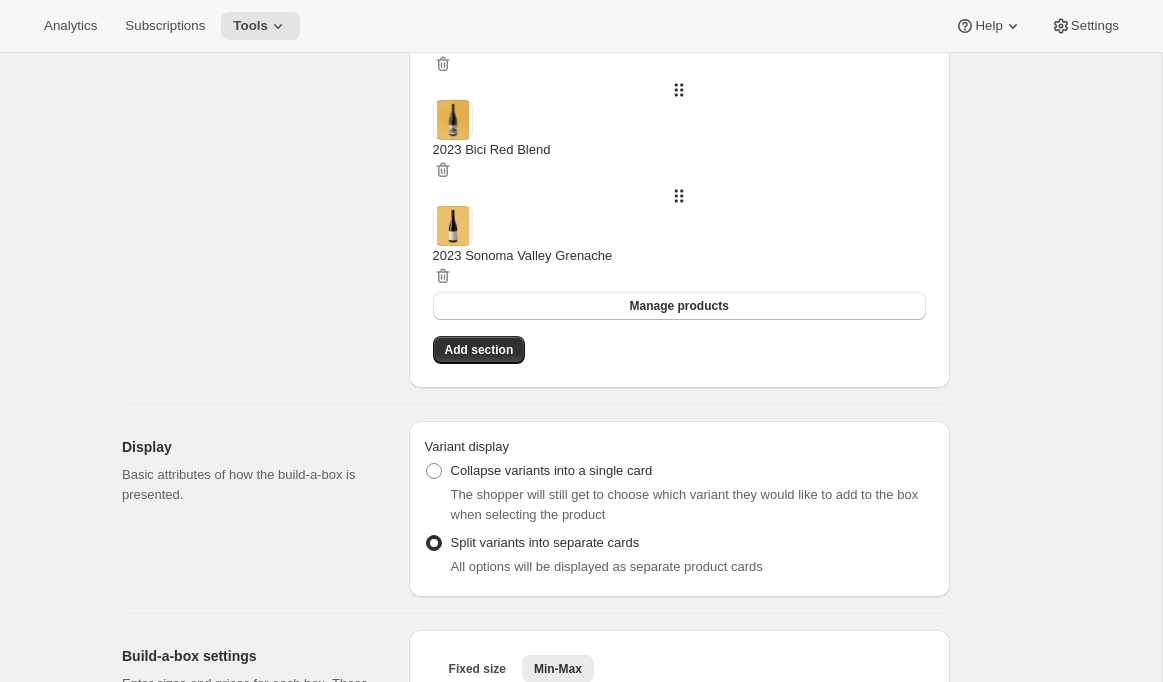 click on "Advanced settings" at bounding box center (991, -2468) 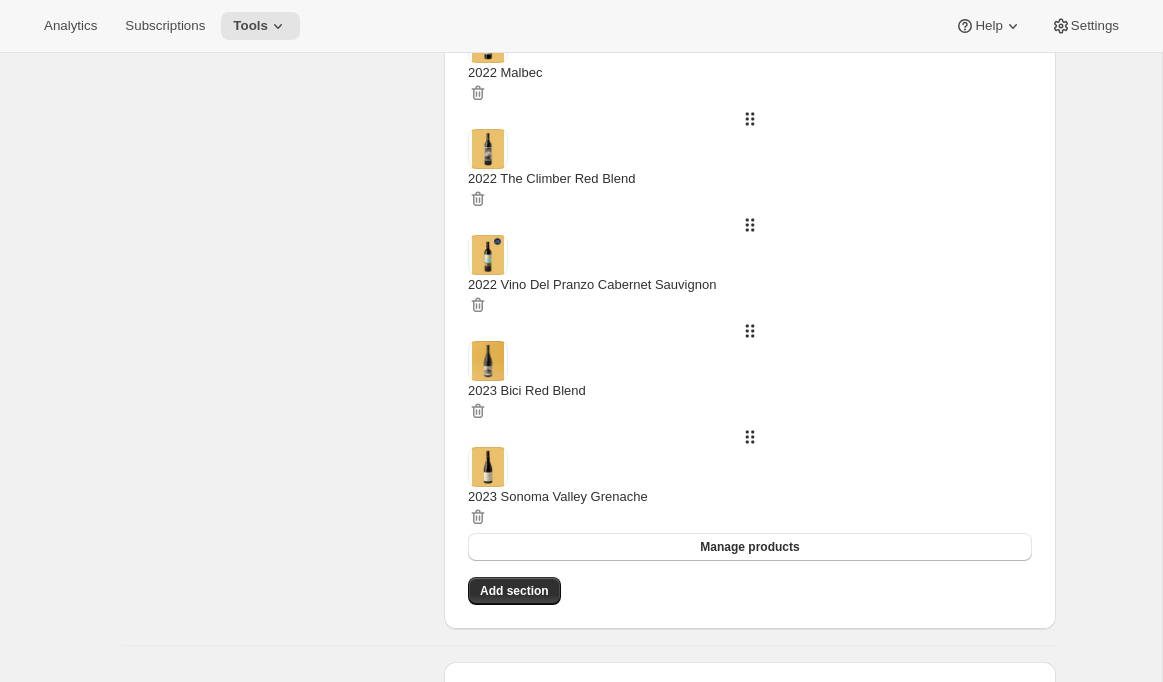 scroll, scrollTop: 2371, scrollLeft: 0, axis: vertical 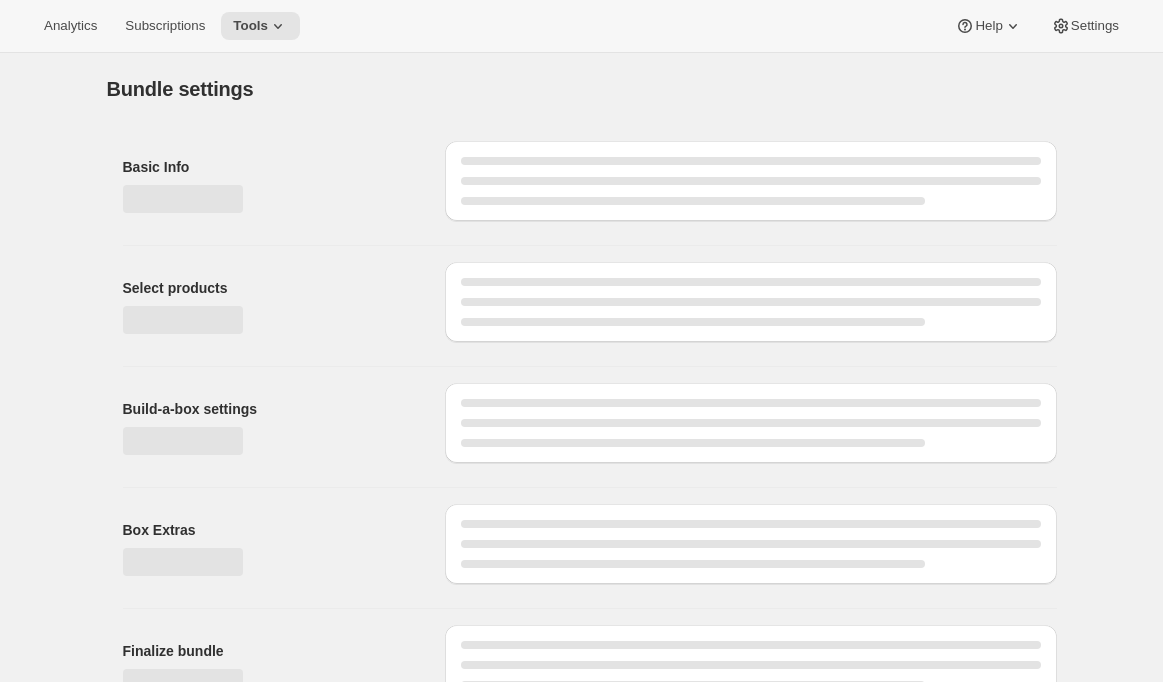 type on "The Wine Drop" 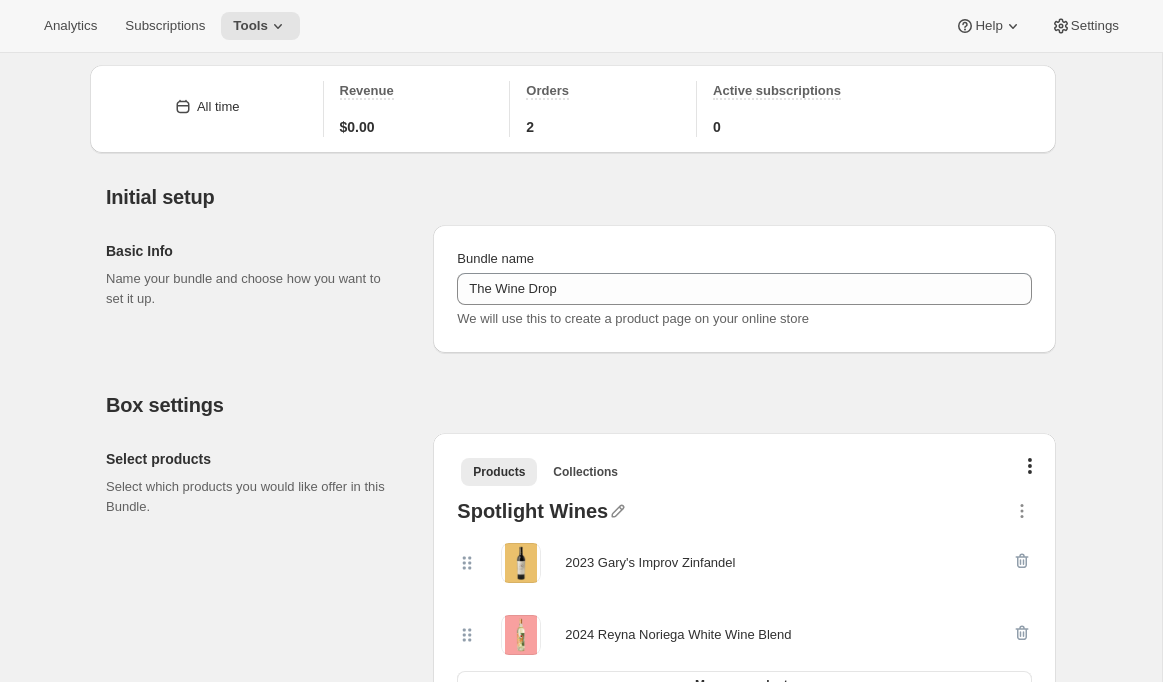 scroll, scrollTop: 0, scrollLeft: 0, axis: both 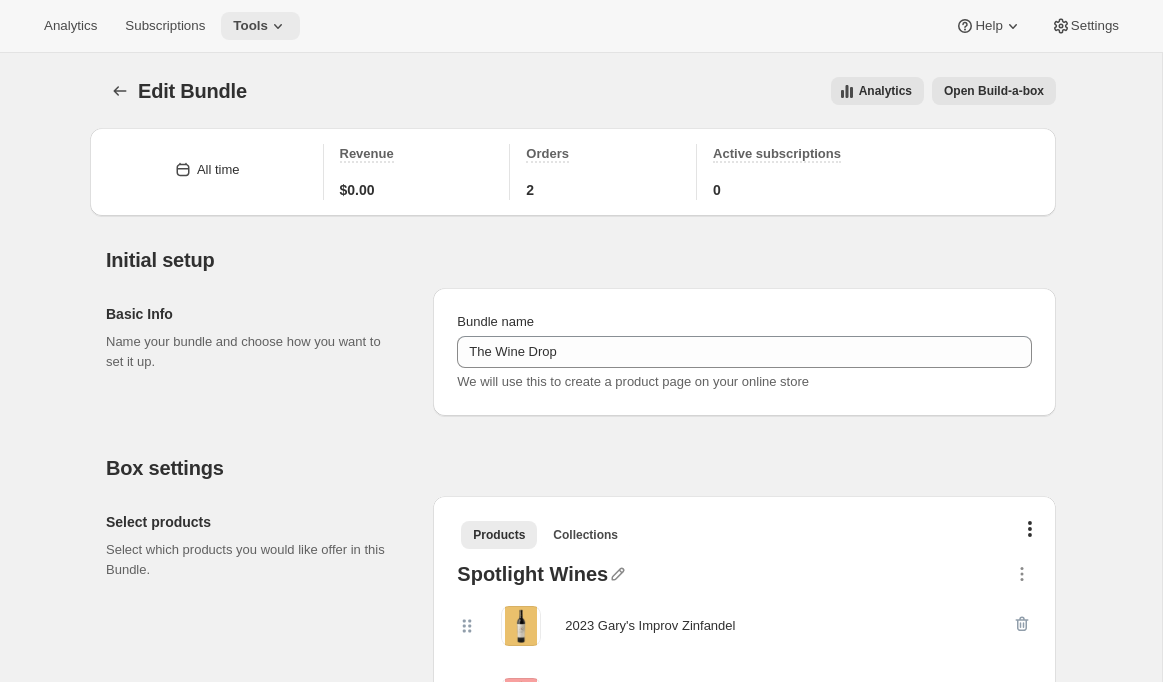 click 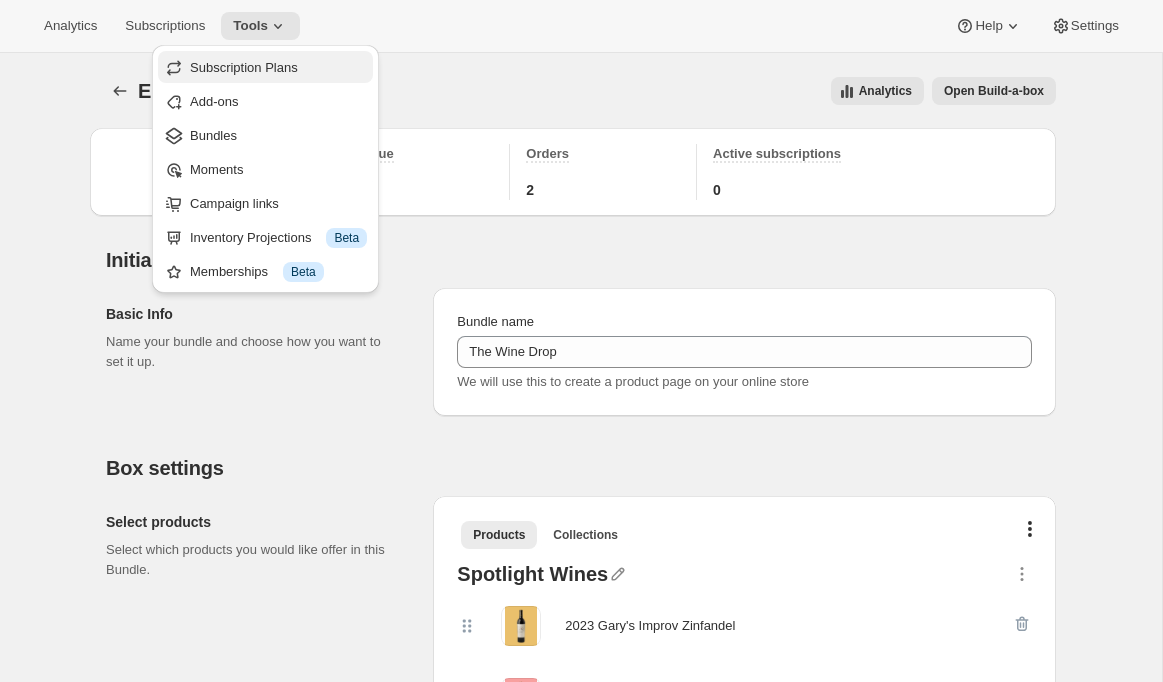 click on "Subscription Plans" at bounding box center (244, 67) 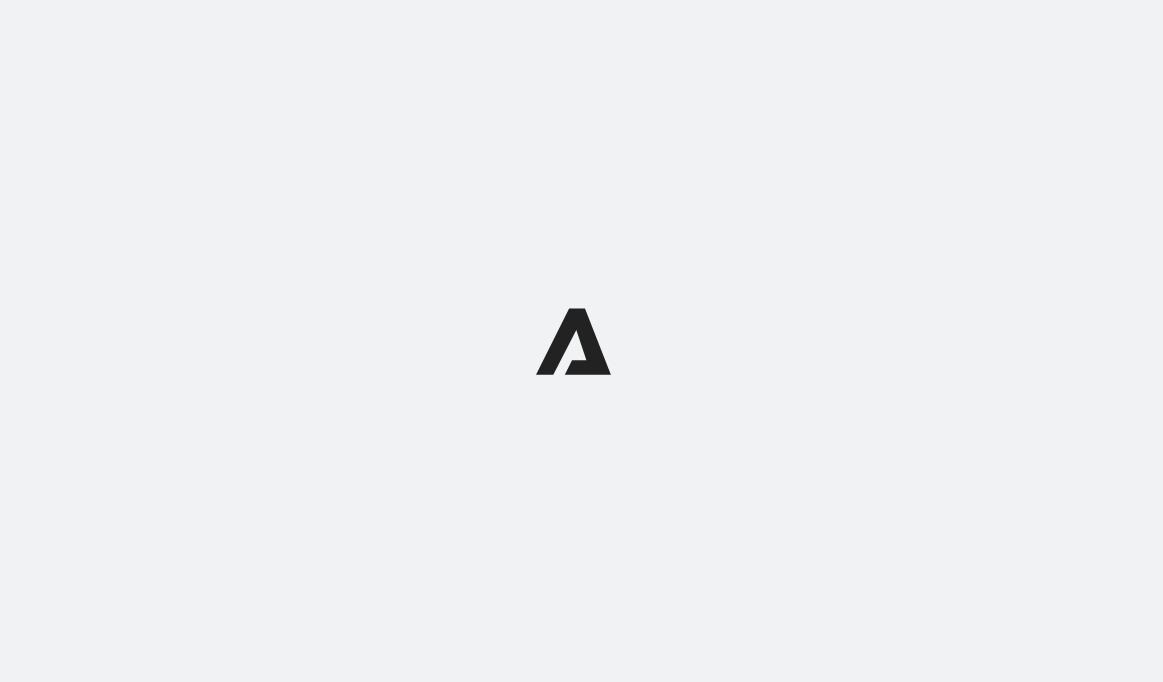 scroll, scrollTop: 0, scrollLeft: 0, axis: both 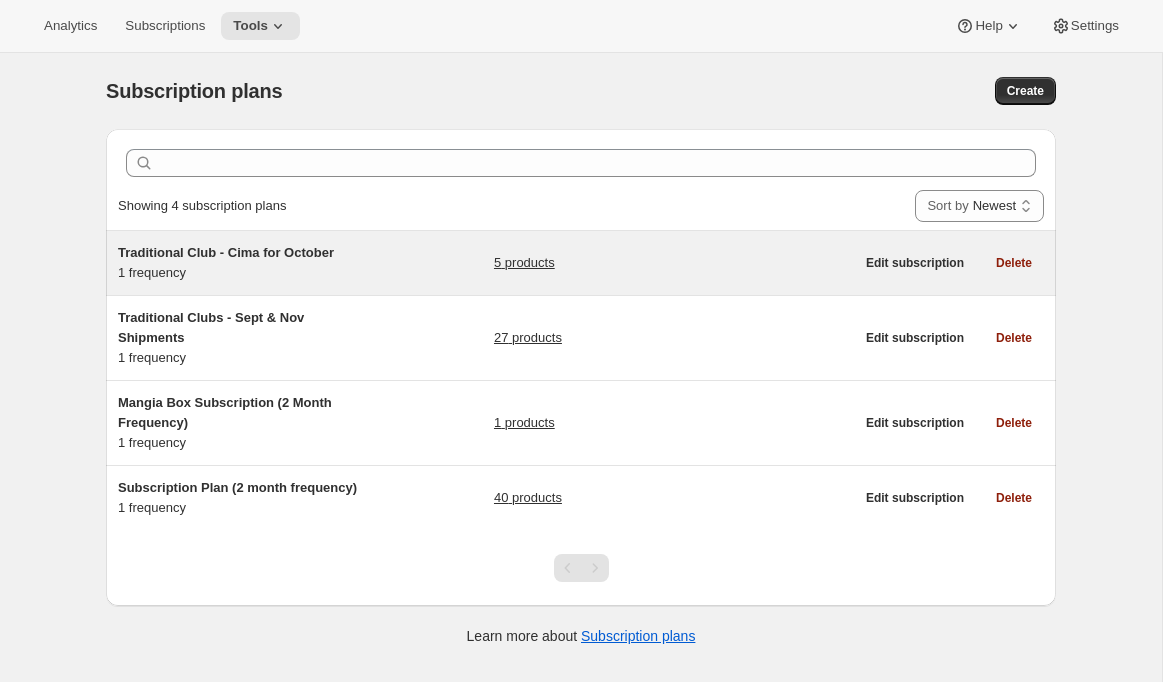 click on "Traditional Club - Cima for October" at bounding box center (226, 252) 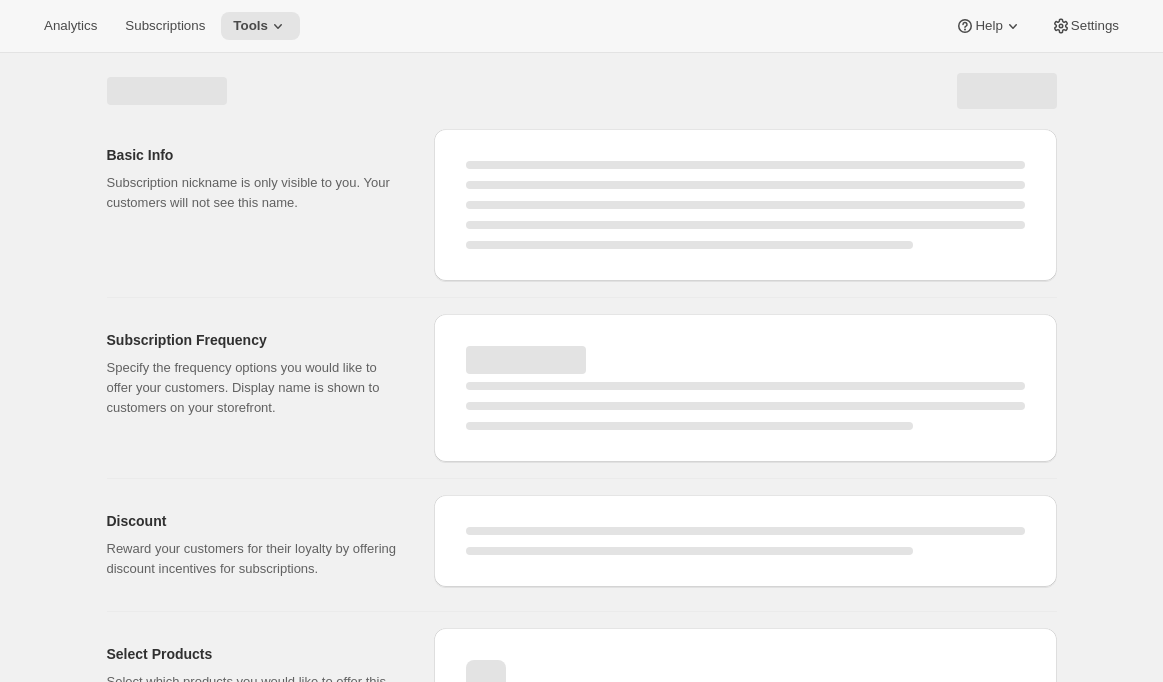 select on "WEEK" 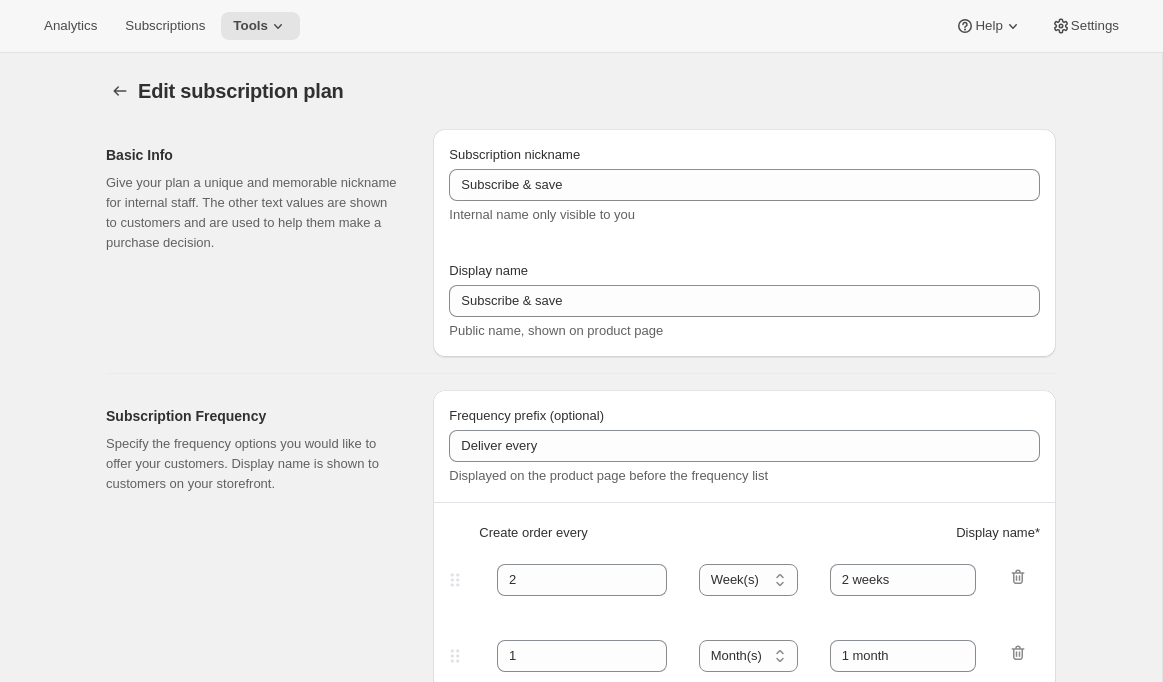 type on "Traditional Club - Cima for October" 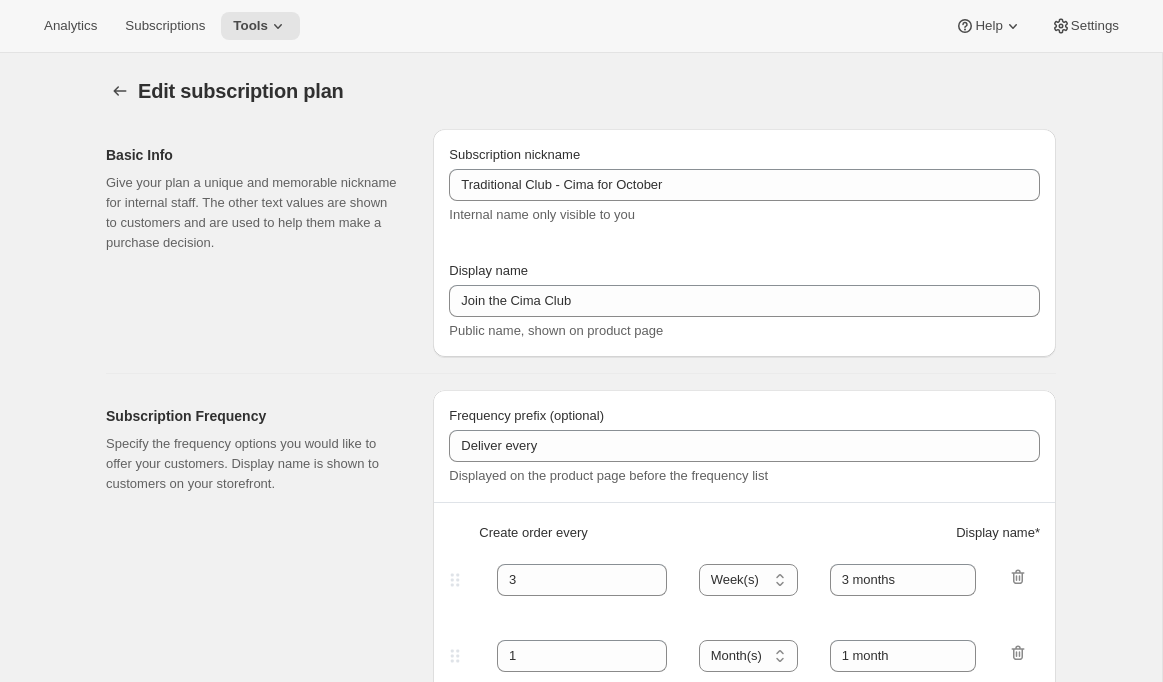 select on "YEARDAY" 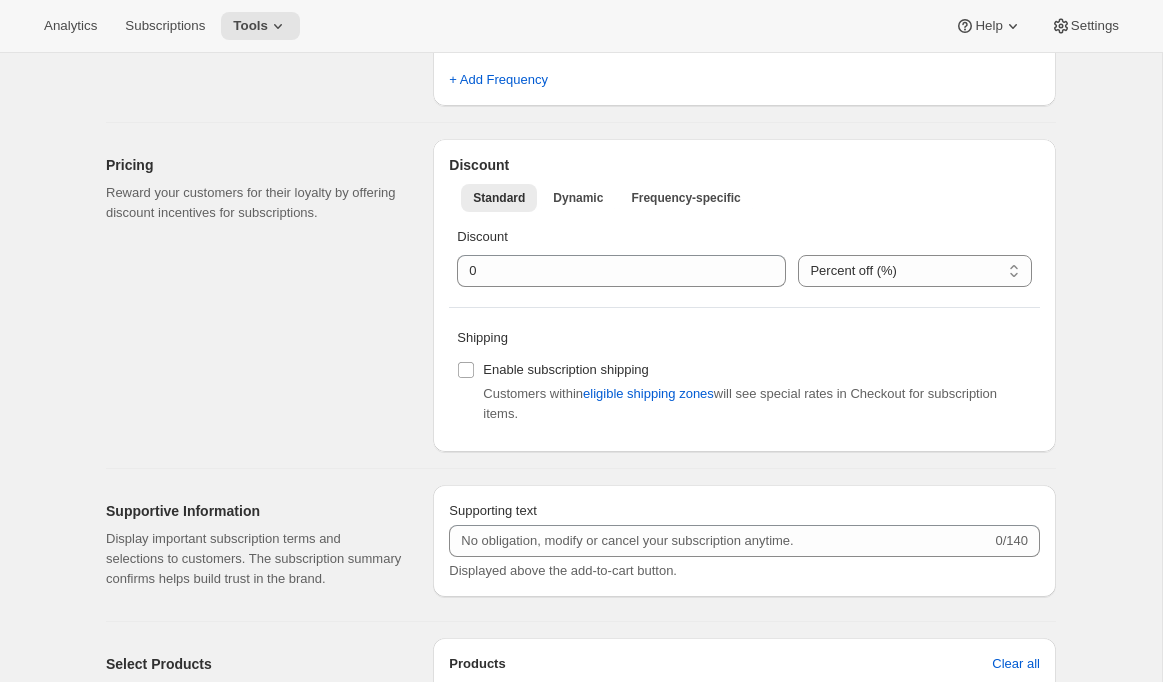 scroll, scrollTop: 596, scrollLeft: 0, axis: vertical 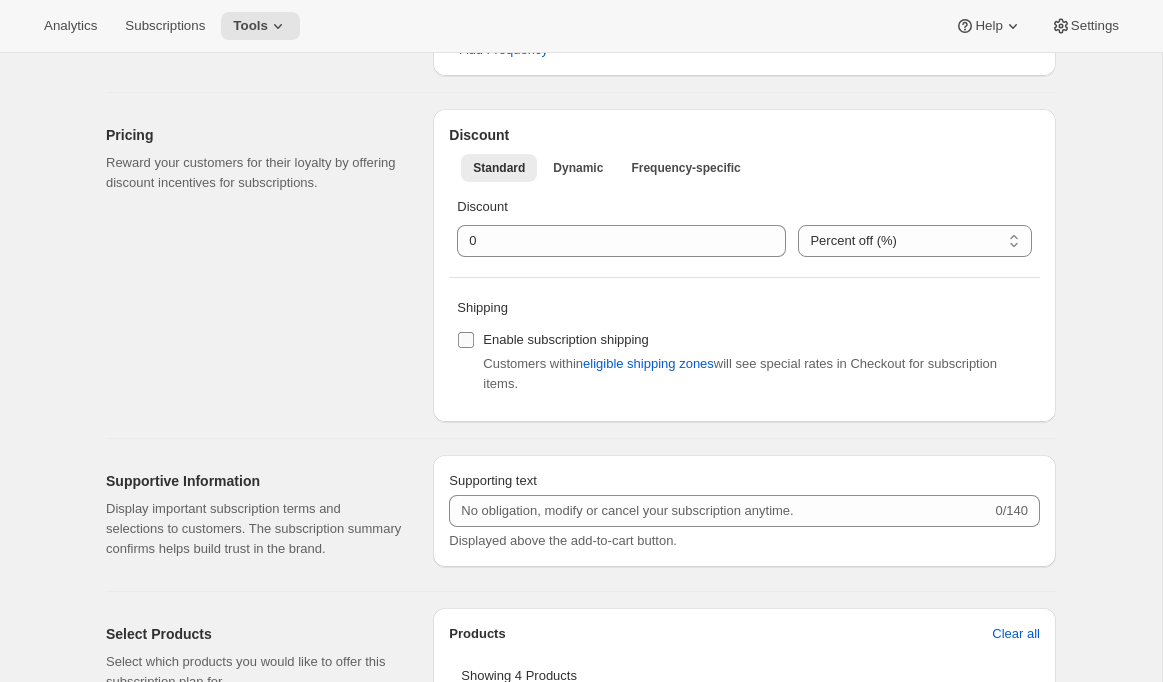 click on "Enable subscription shipping" at bounding box center (566, 339) 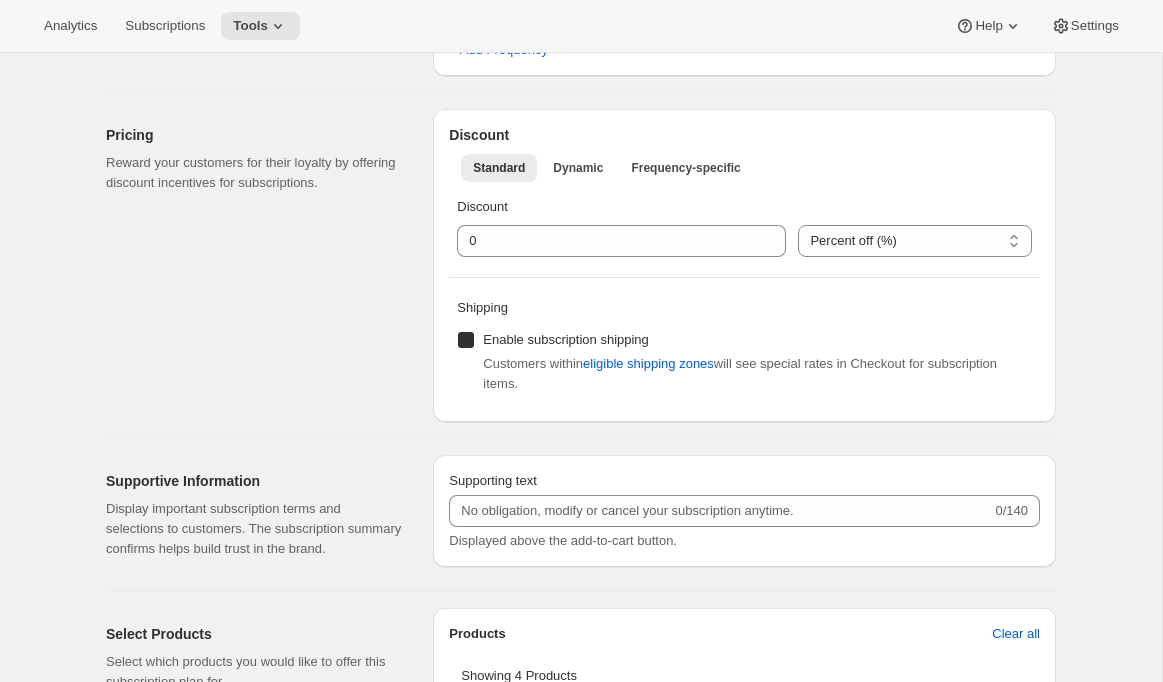 checkbox on "true" 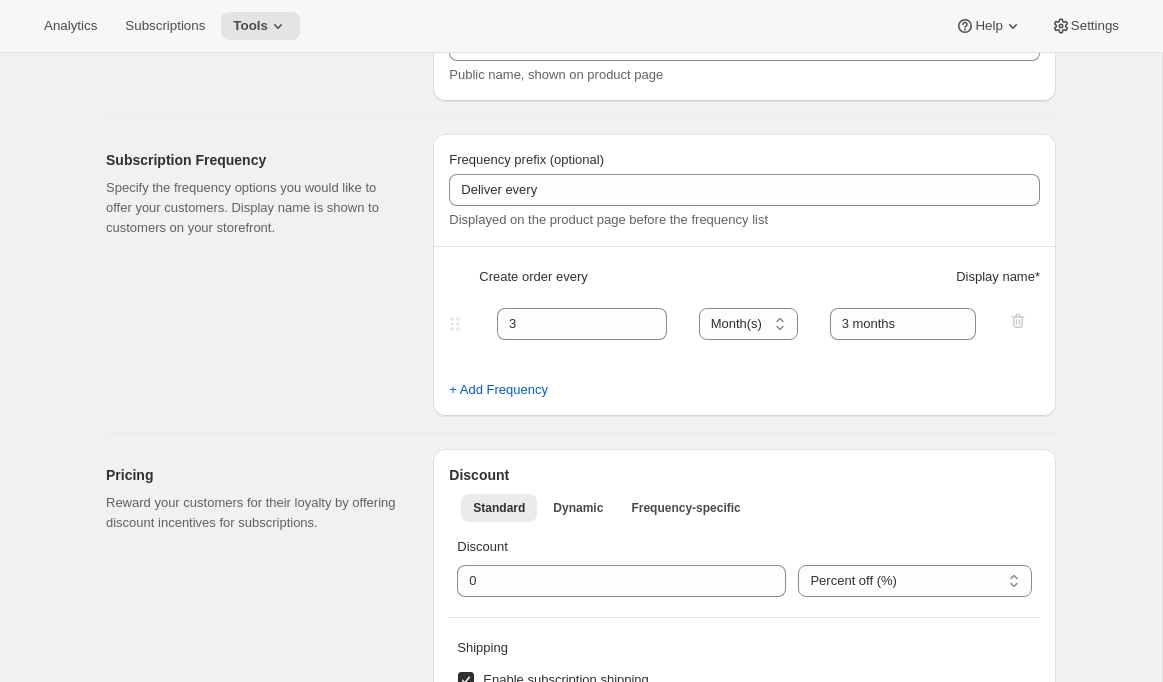 scroll, scrollTop: 0, scrollLeft: 0, axis: both 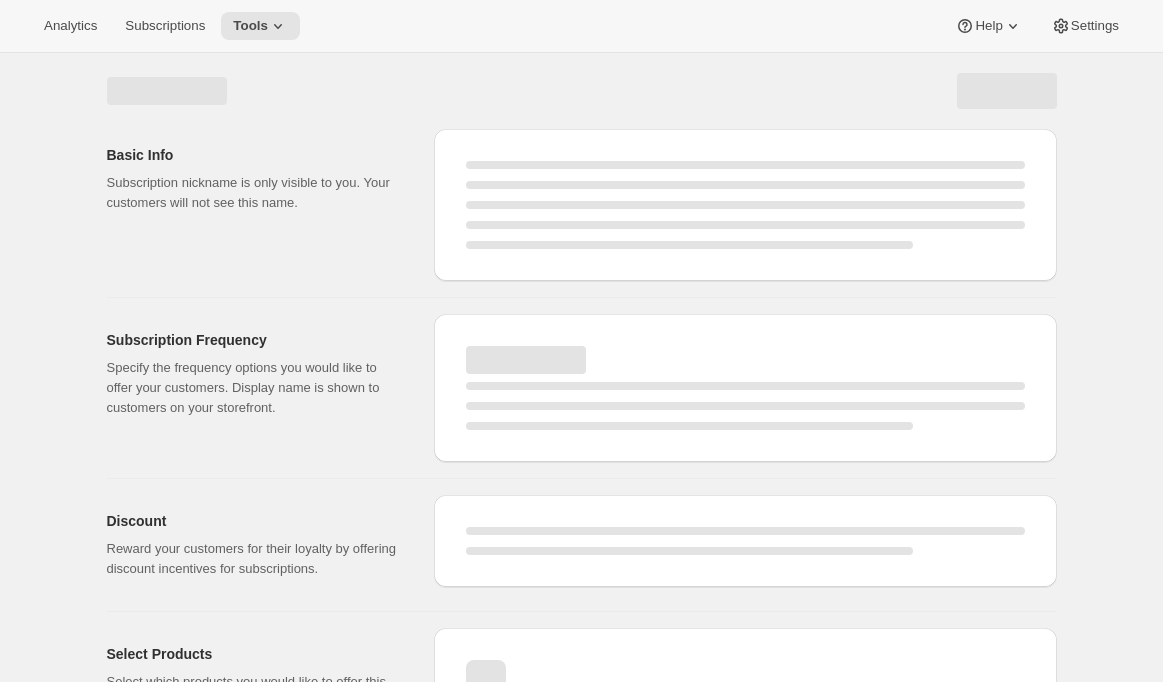 select on "MONTH" 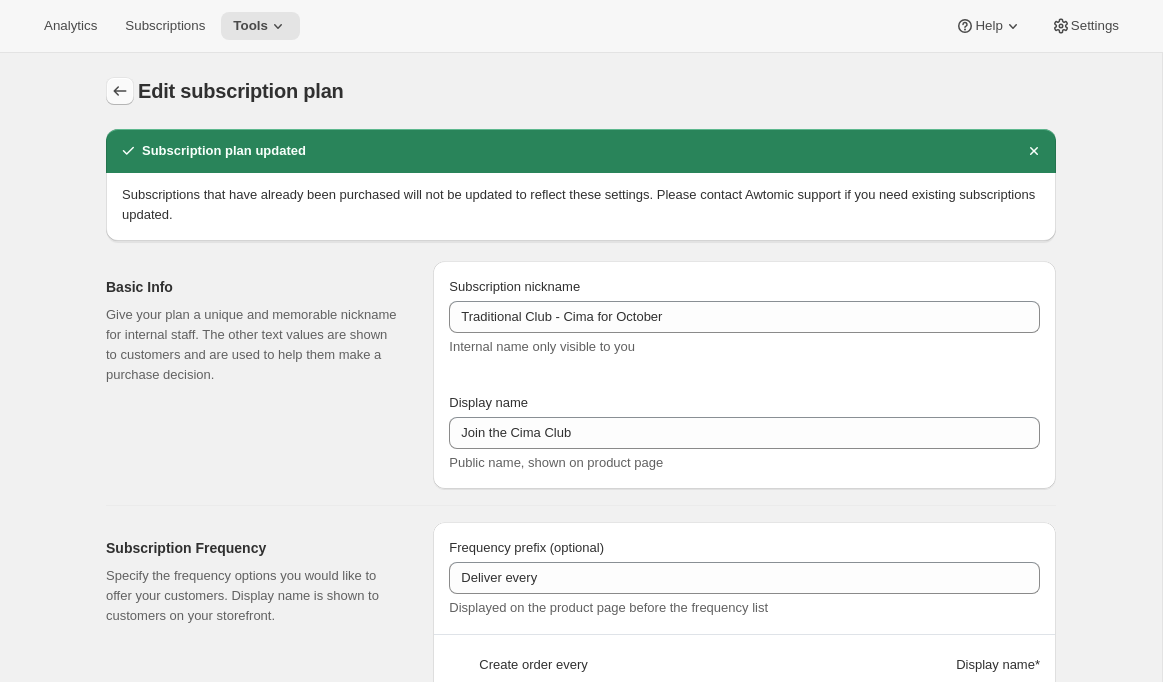 click 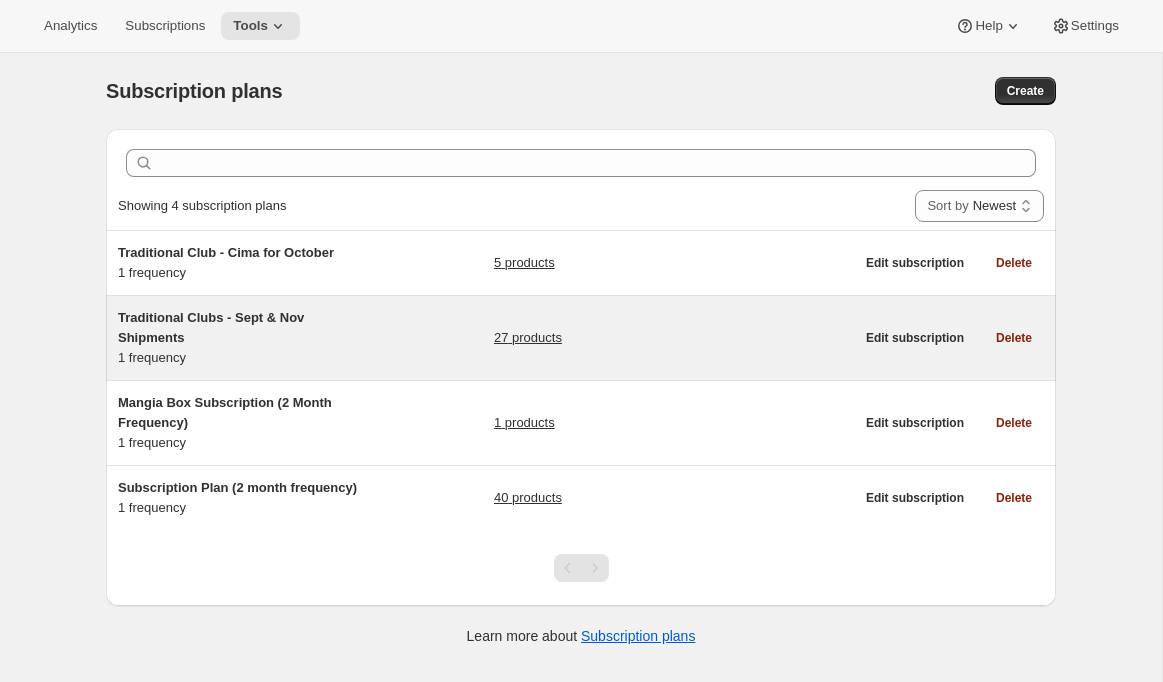 click on "Traditional Clubs - Sept & Nov Shipments" at bounding box center (243, 328) 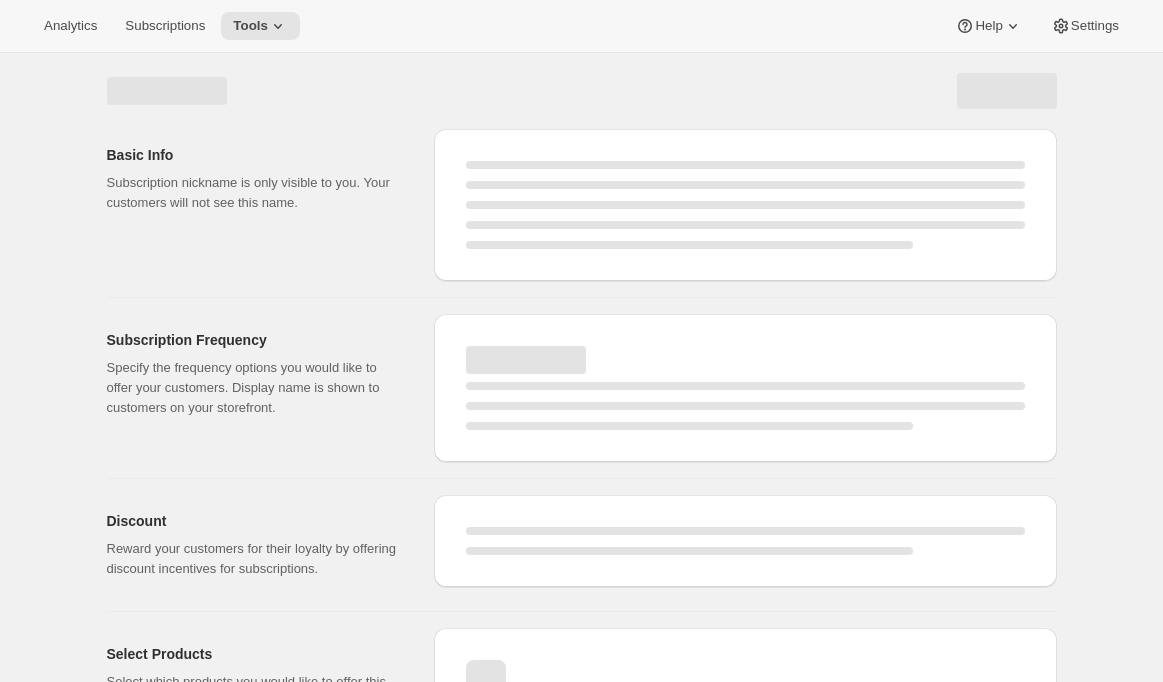 select on "WEEK" 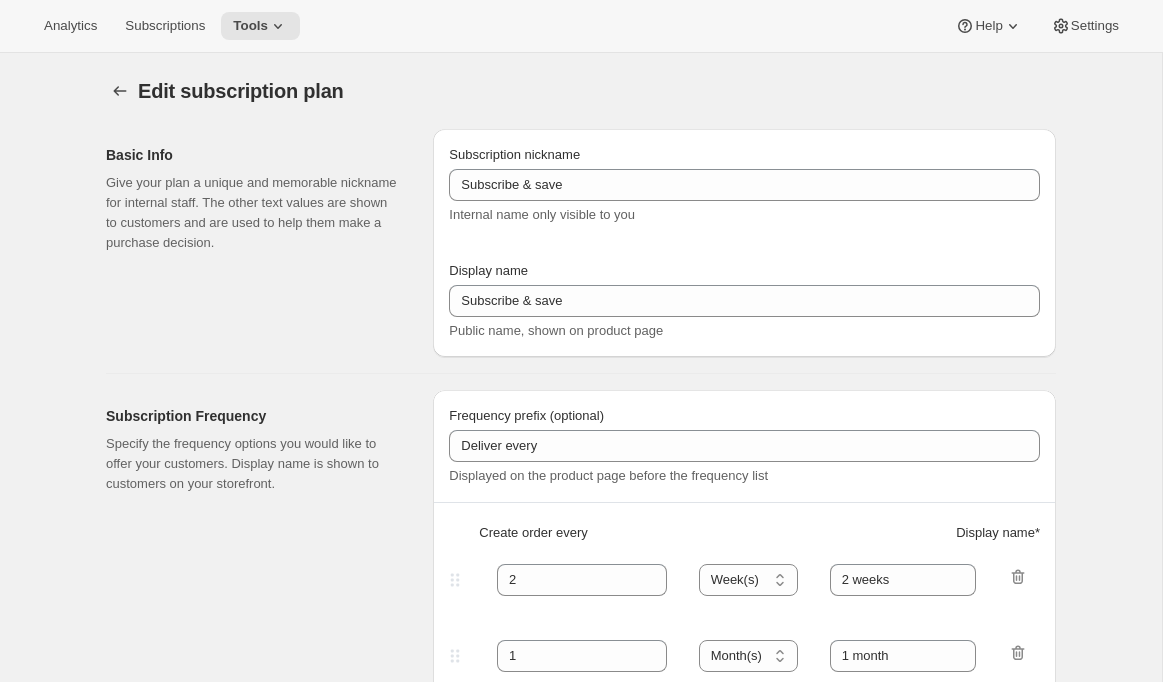type on "Traditional Clubs - Sept & Nov Shipments" 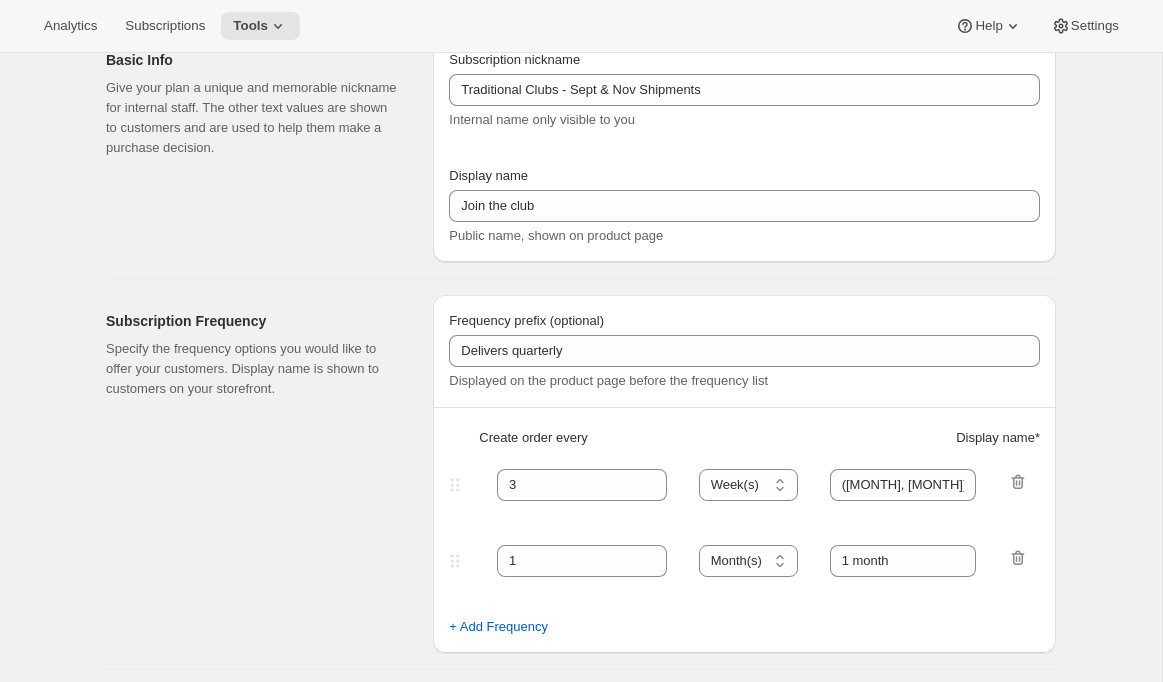 select on "YEARDAY" 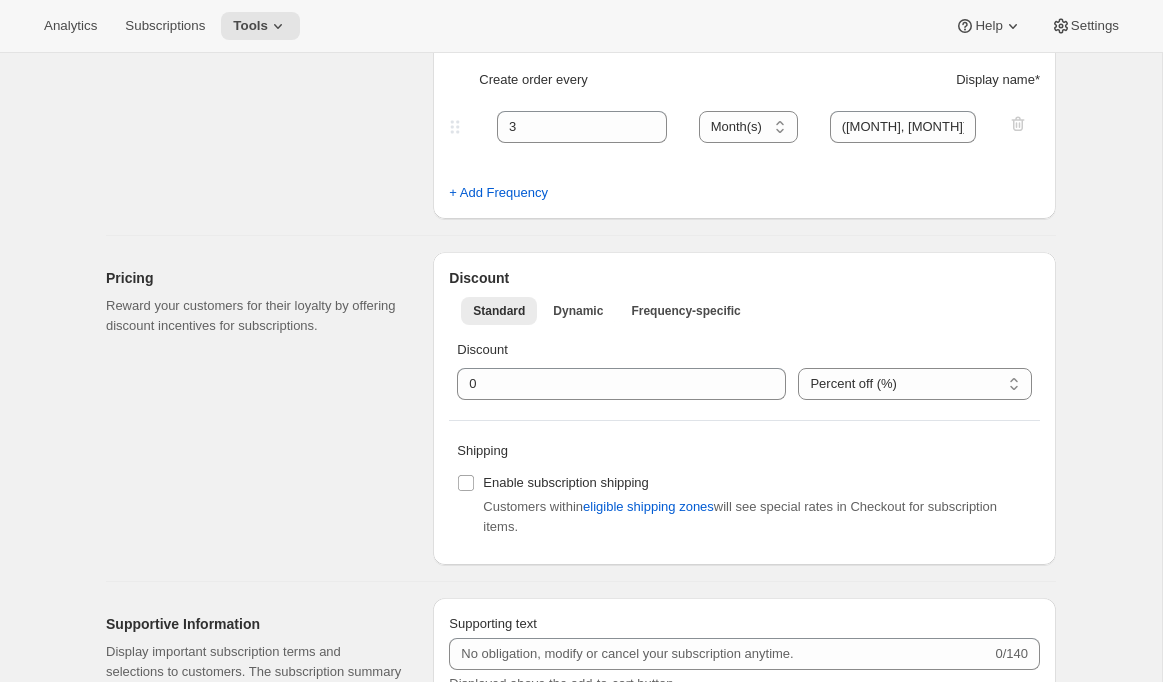 scroll, scrollTop: 747, scrollLeft: 0, axis: vertical 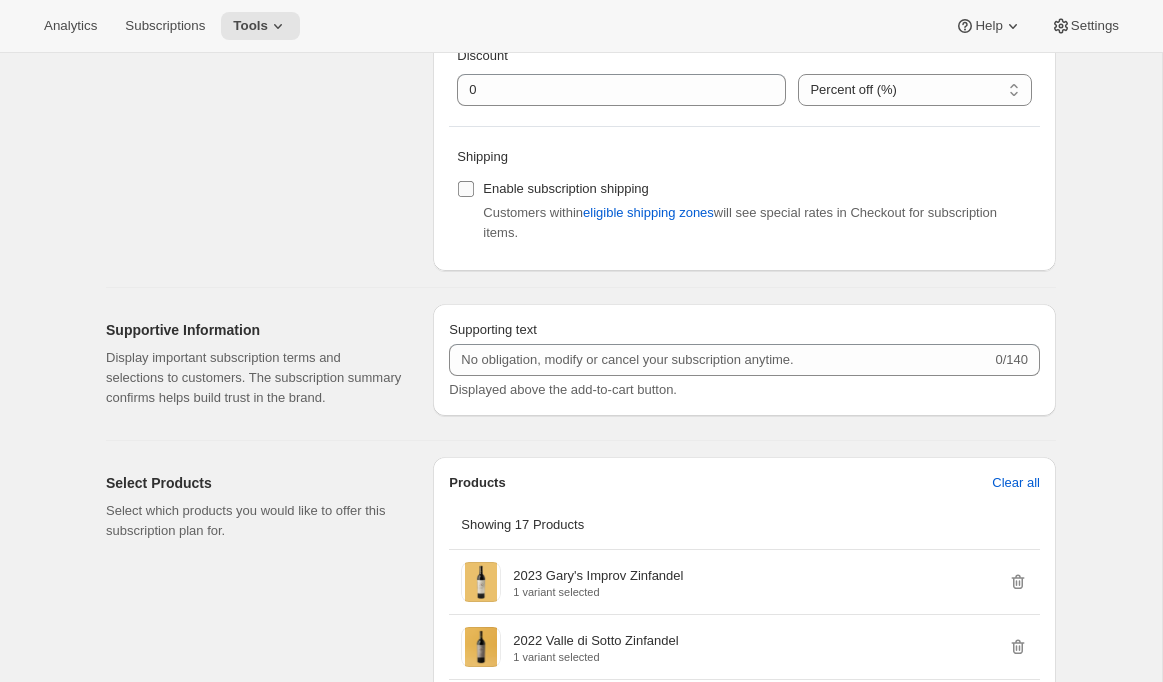 click on "Enable subscription shipping" at bounding box center [566, 188] 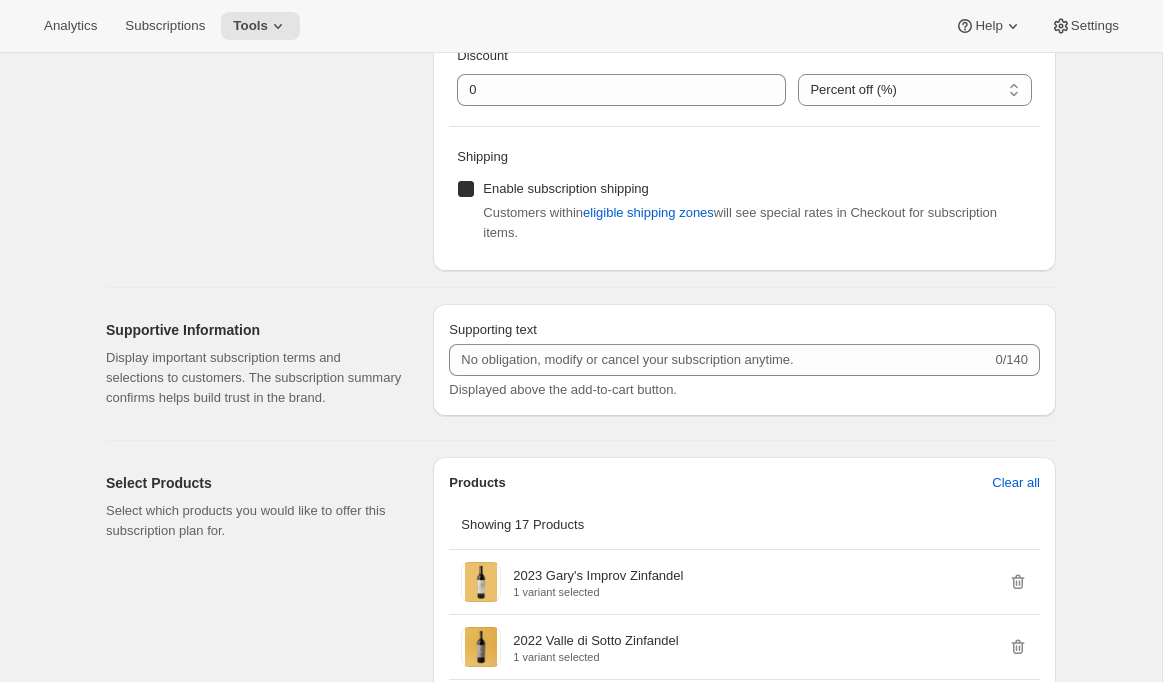 checkbox on "true" 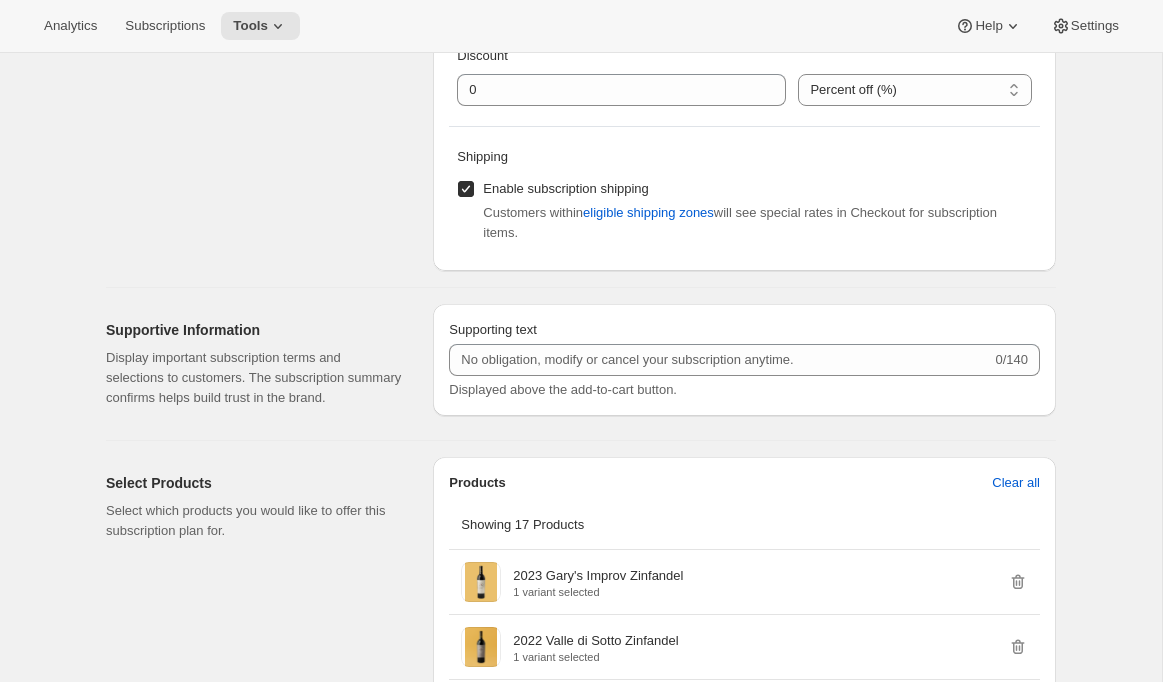 scroll, scrollTop: 0, scrollLeft: 0, axis: both 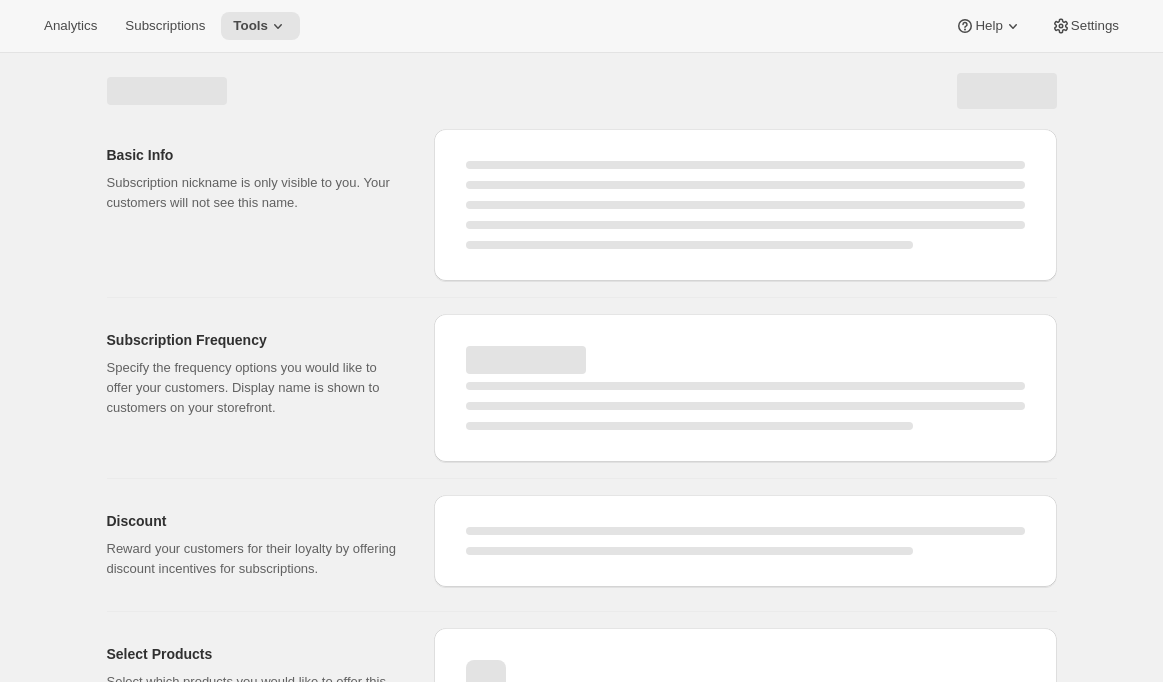select on "MONTH" 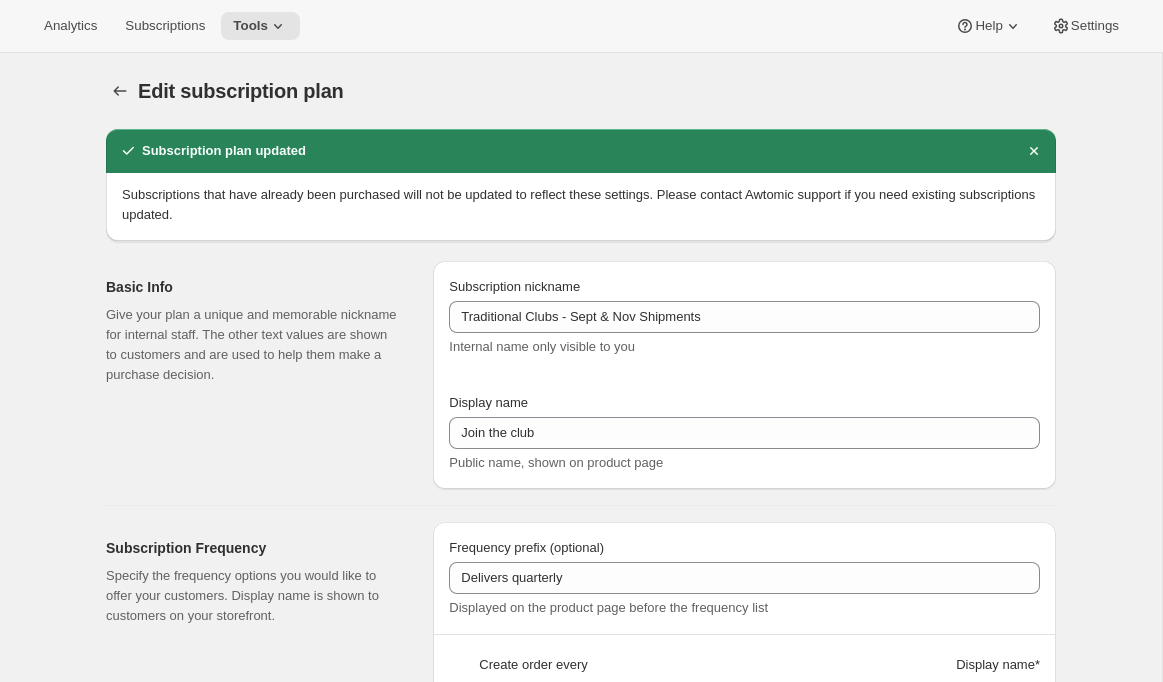 click 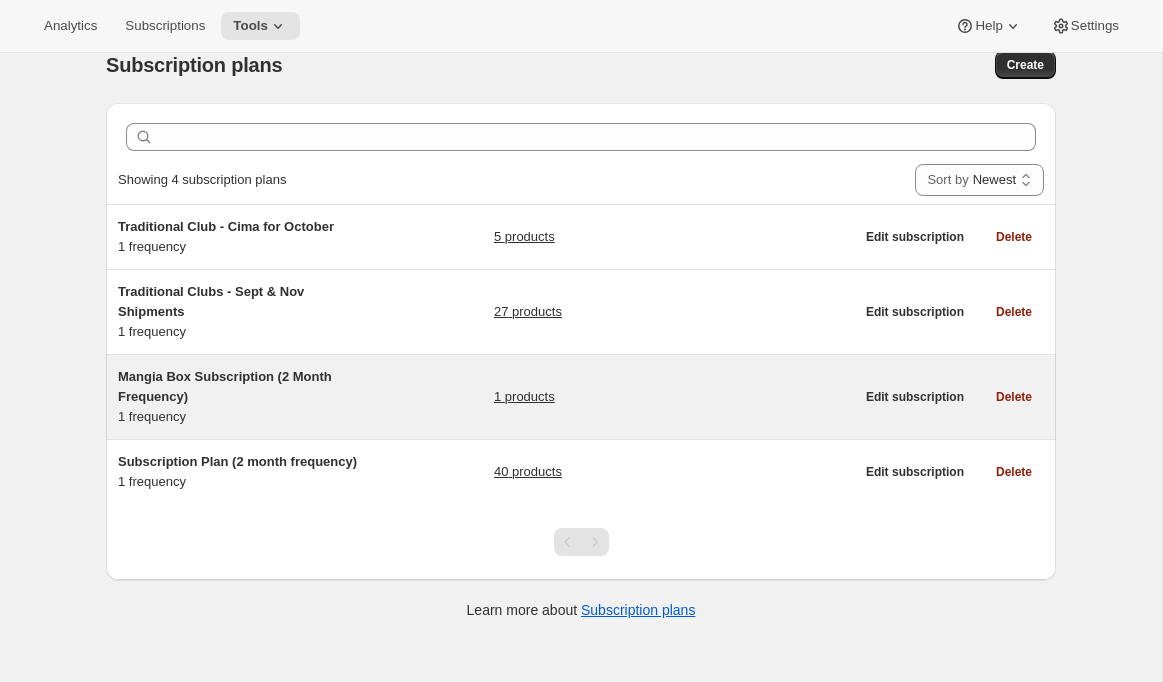 scroll, scrollTop: 18, scrollLeft: 0, axis: vertical 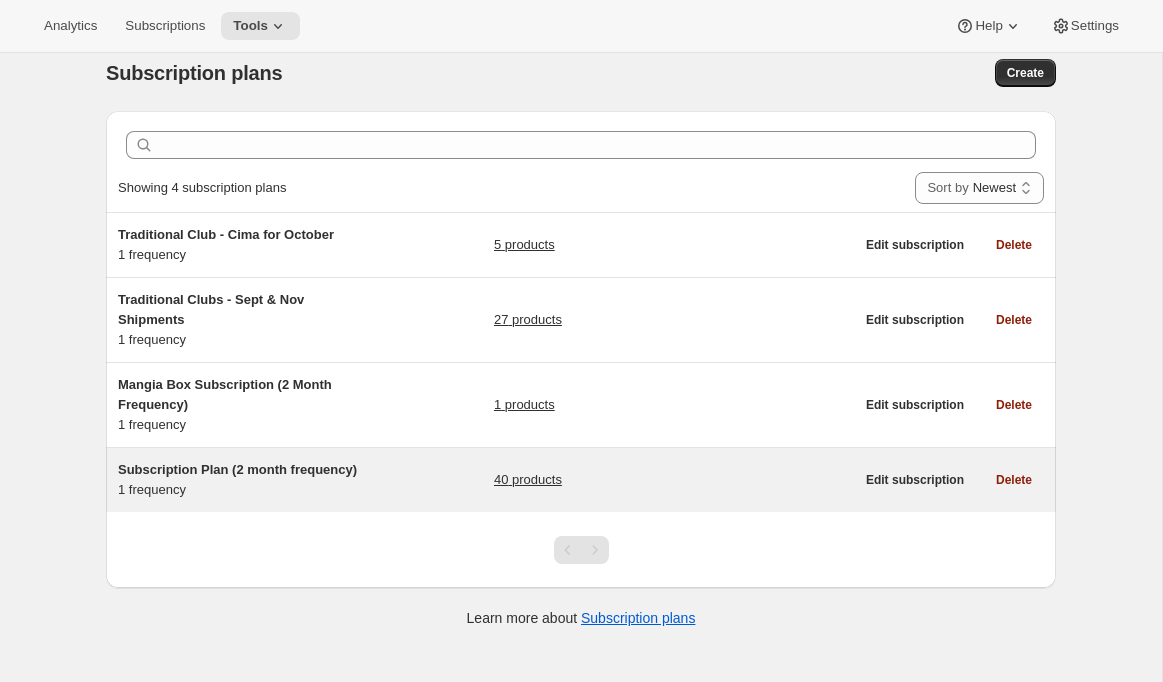 click on "Subscription Plan (2 month frequency) 1 frequency 40   products Edit subscription Delete" at bounding box center (581, 480) 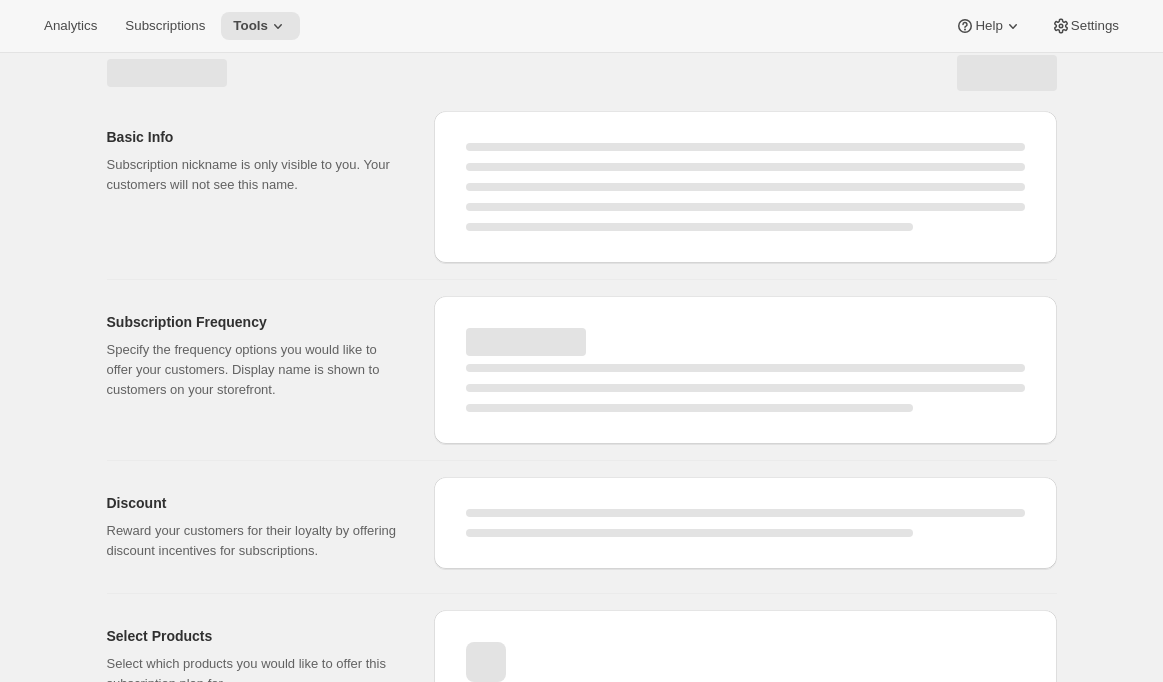 scroll, scrollTop: 0, scrollLeft: 0, axis: both 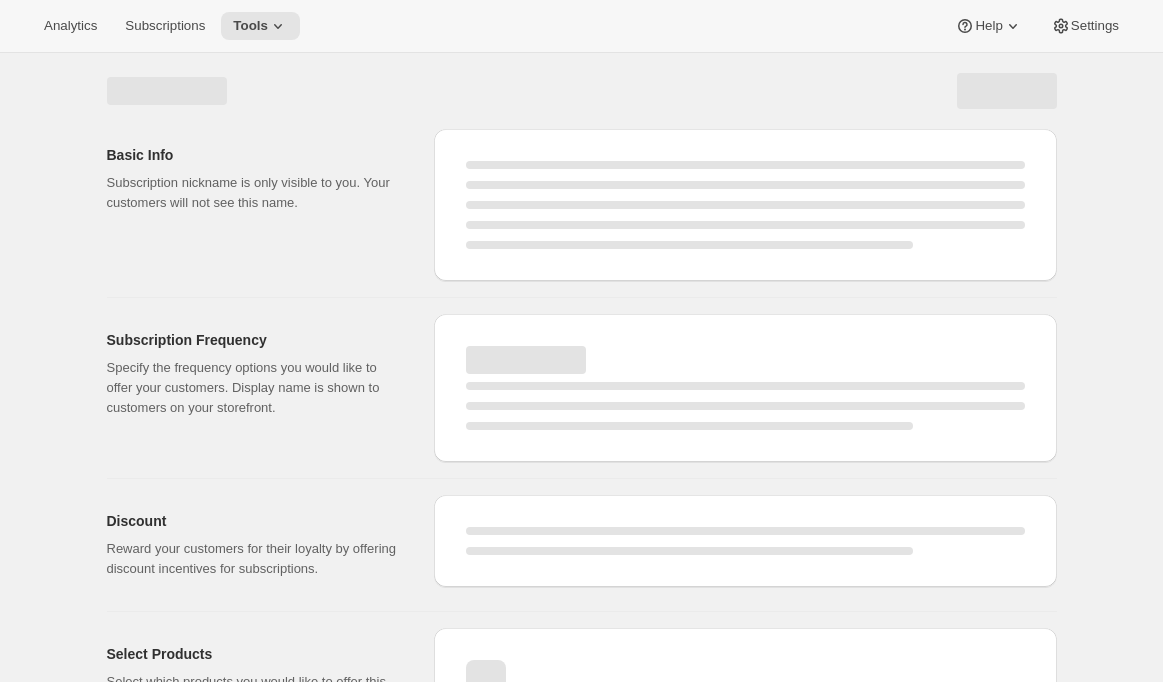 select on "WEEK" 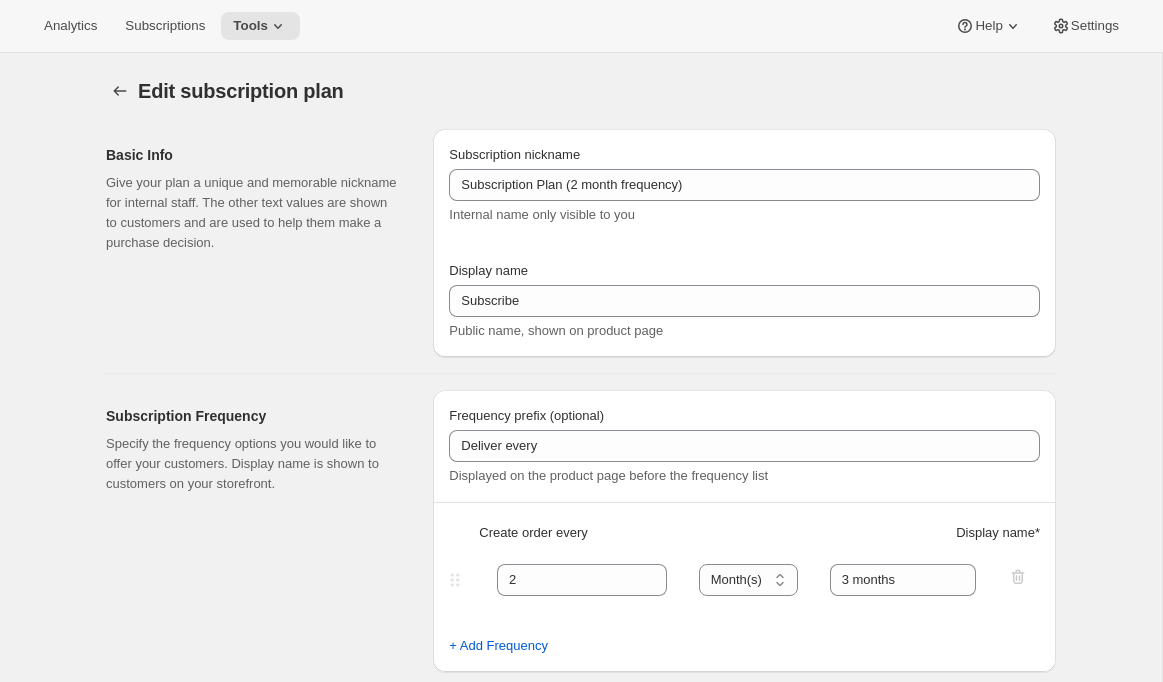 type on "Subscription Plan (2 month frequency)" 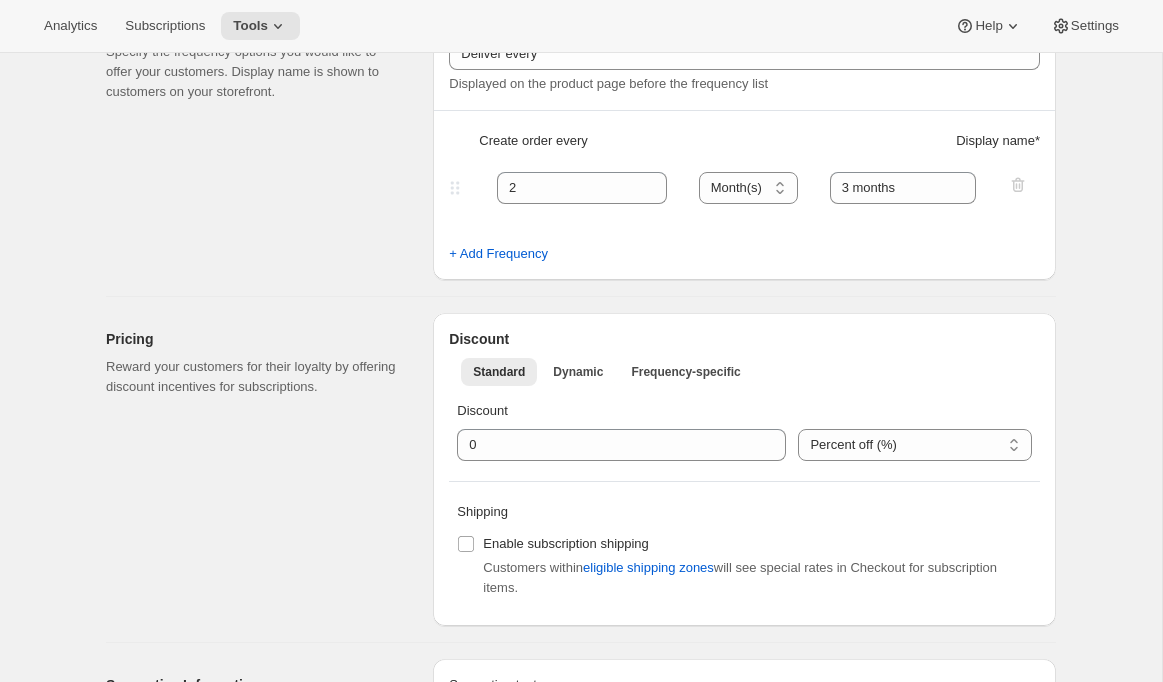 scroll, scrollTop: 411, scrollLeft: 0, axis: vertical 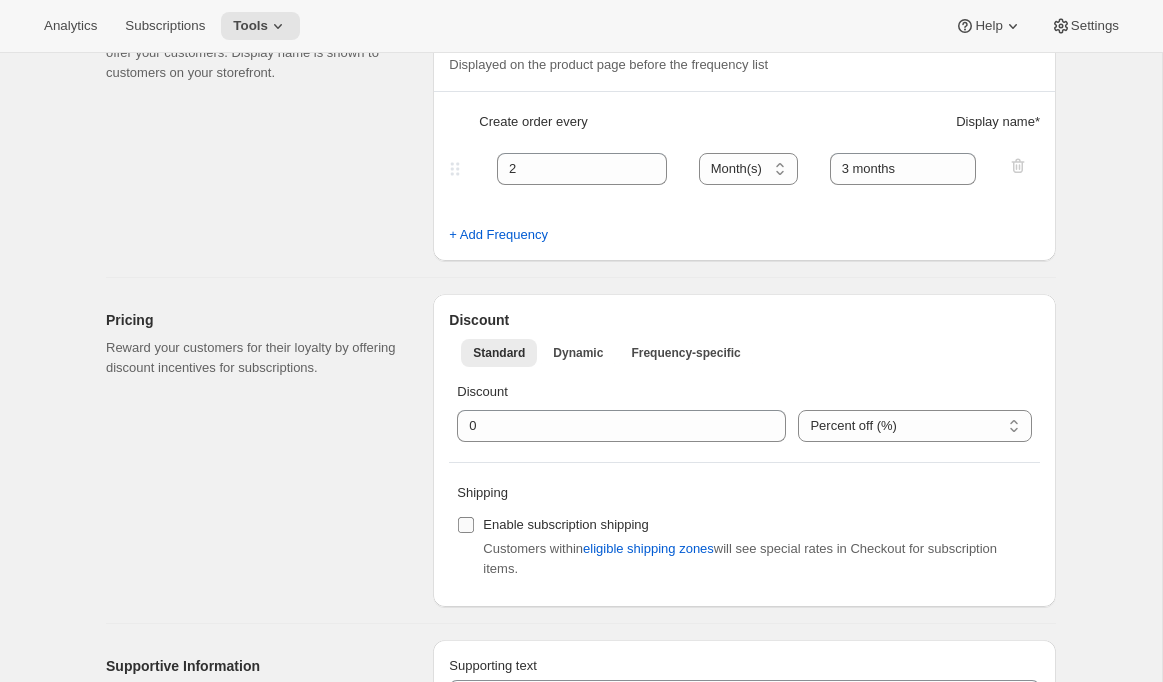 click on "Enable subscription shipping" at bounding box center [566, 524] 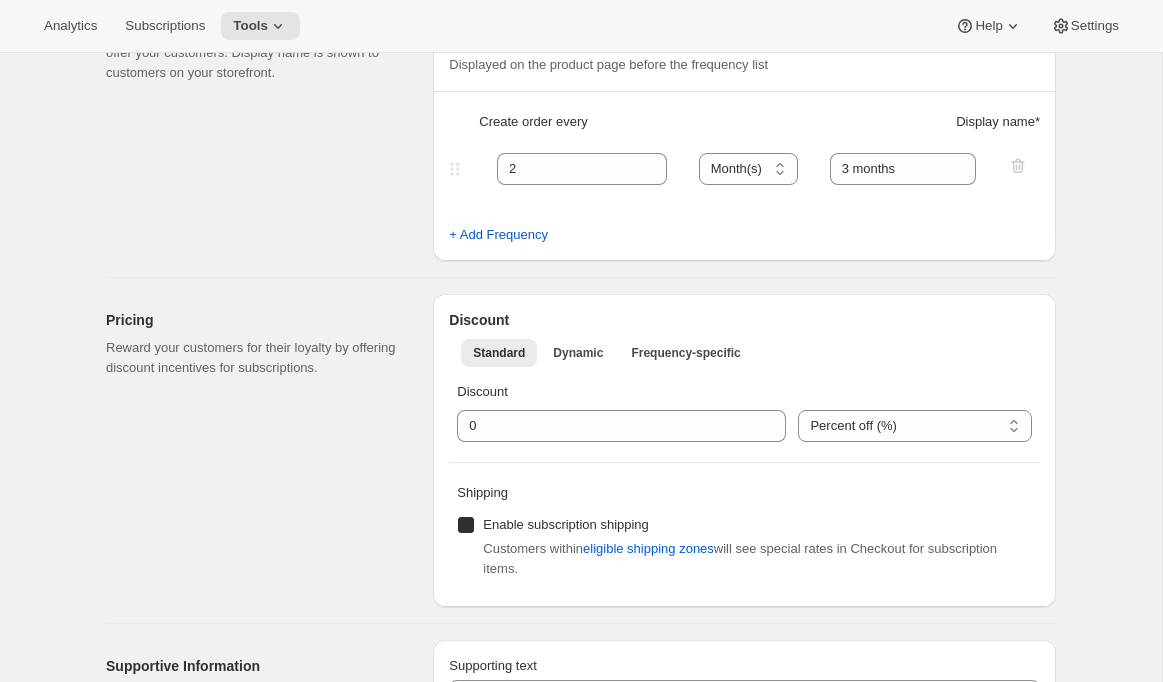 checkbox on "true" 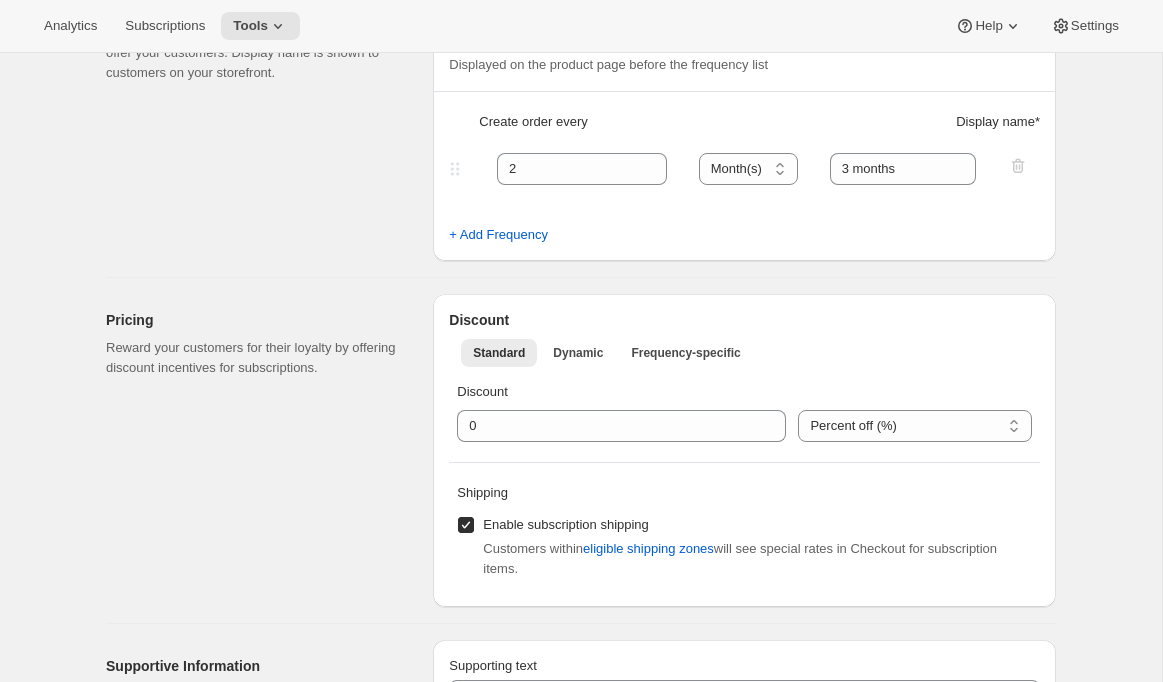 scroll, scrollTop: 0, scrollLeft: 0, axis: both 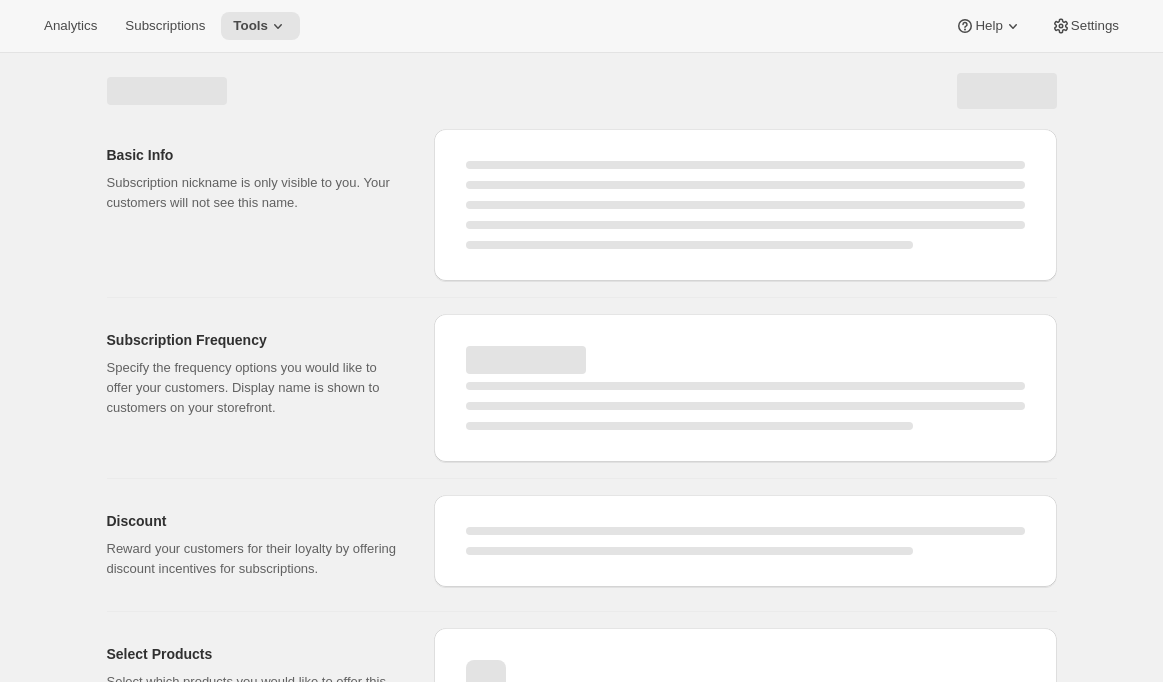 select on "MONTH" 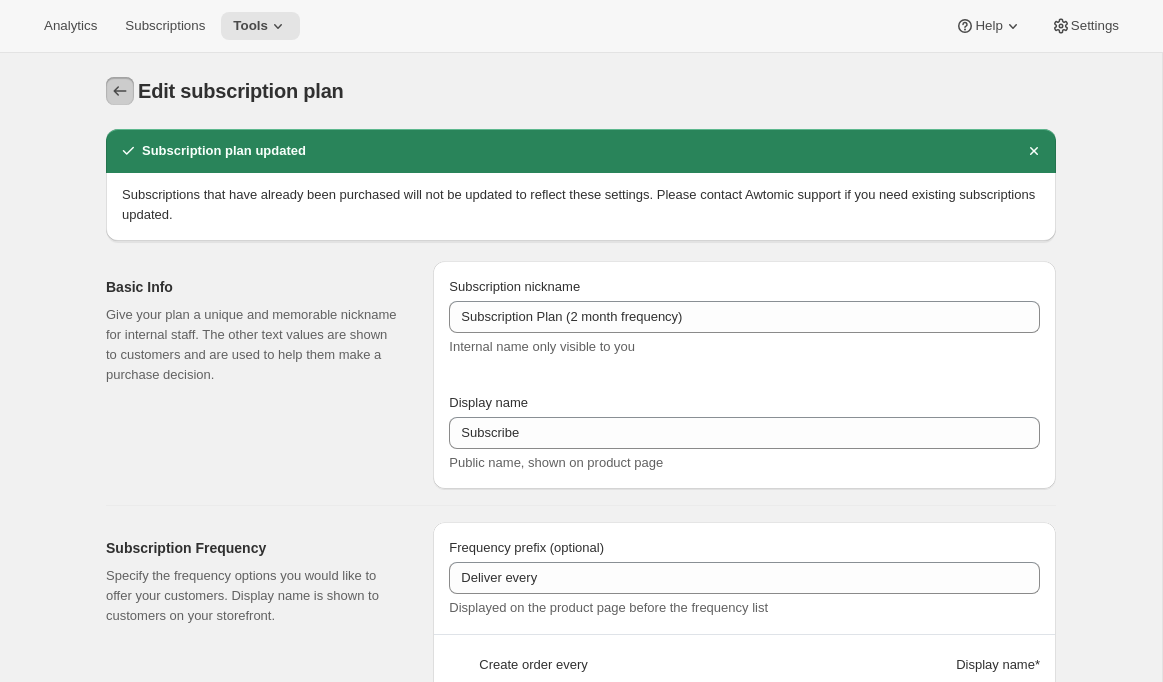 click 